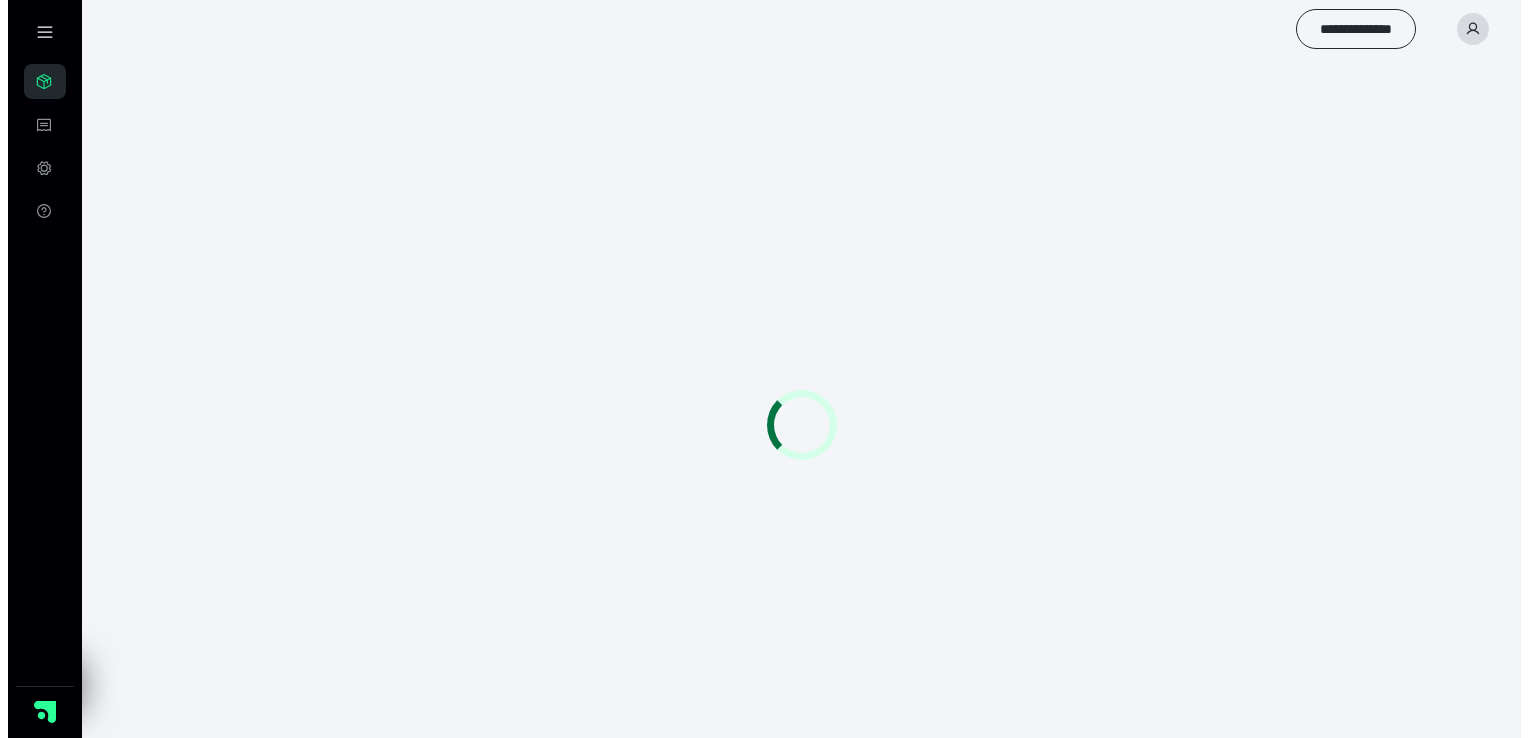 scroll, scrollTop: 0, scrollLeft: 0, axis: both 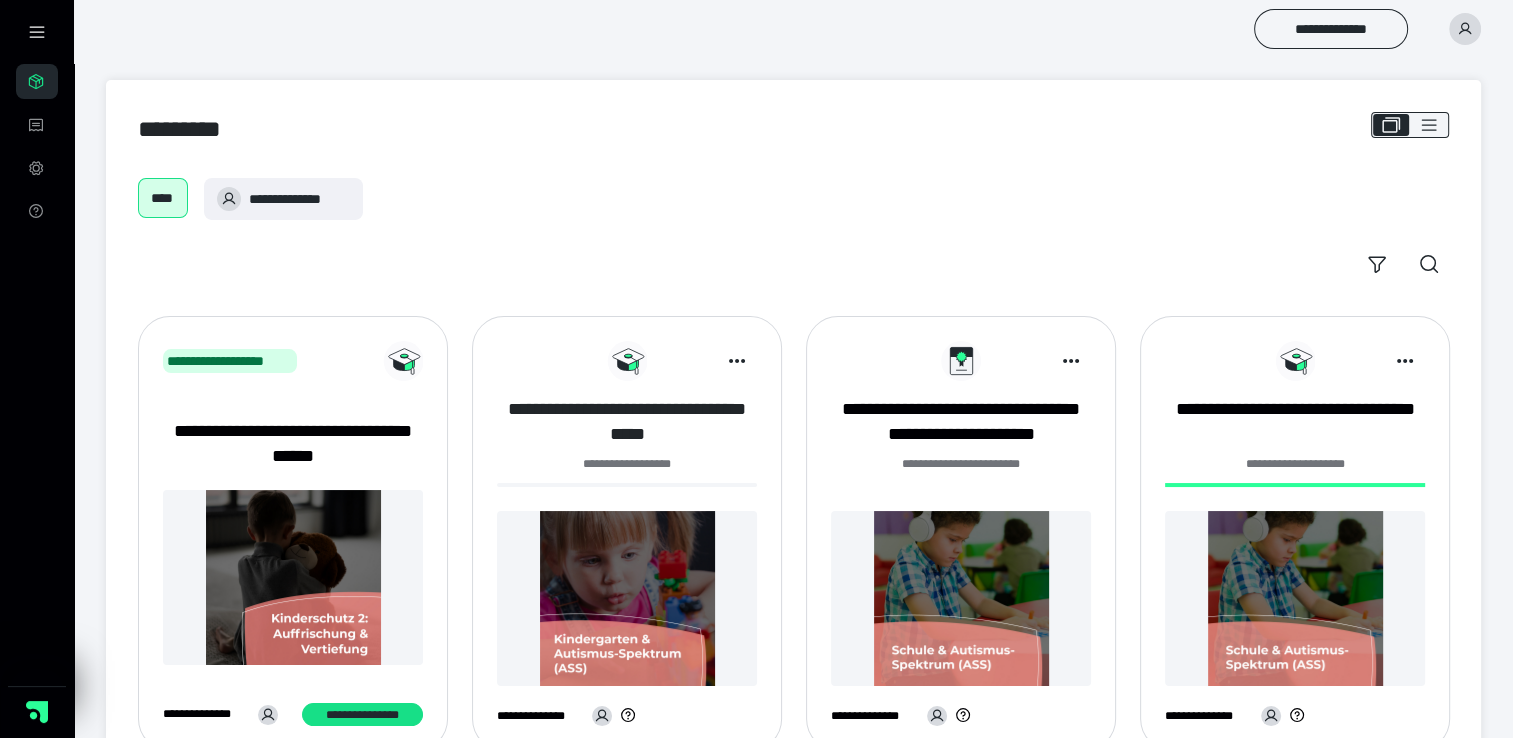 click on "**********" at bounding box center (627, 422) 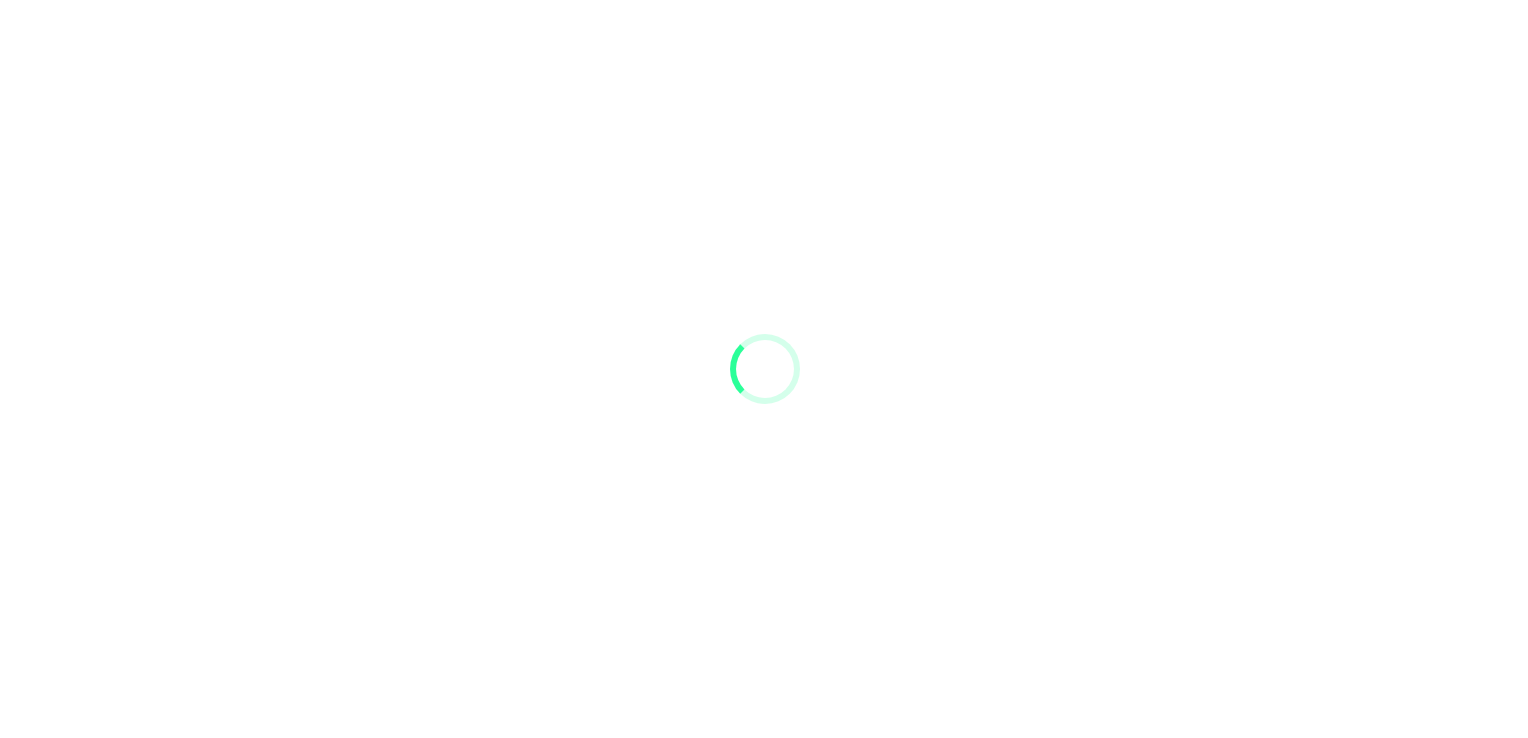 scroll, scrollTop: 0, scrollLeft: 0, axis: both 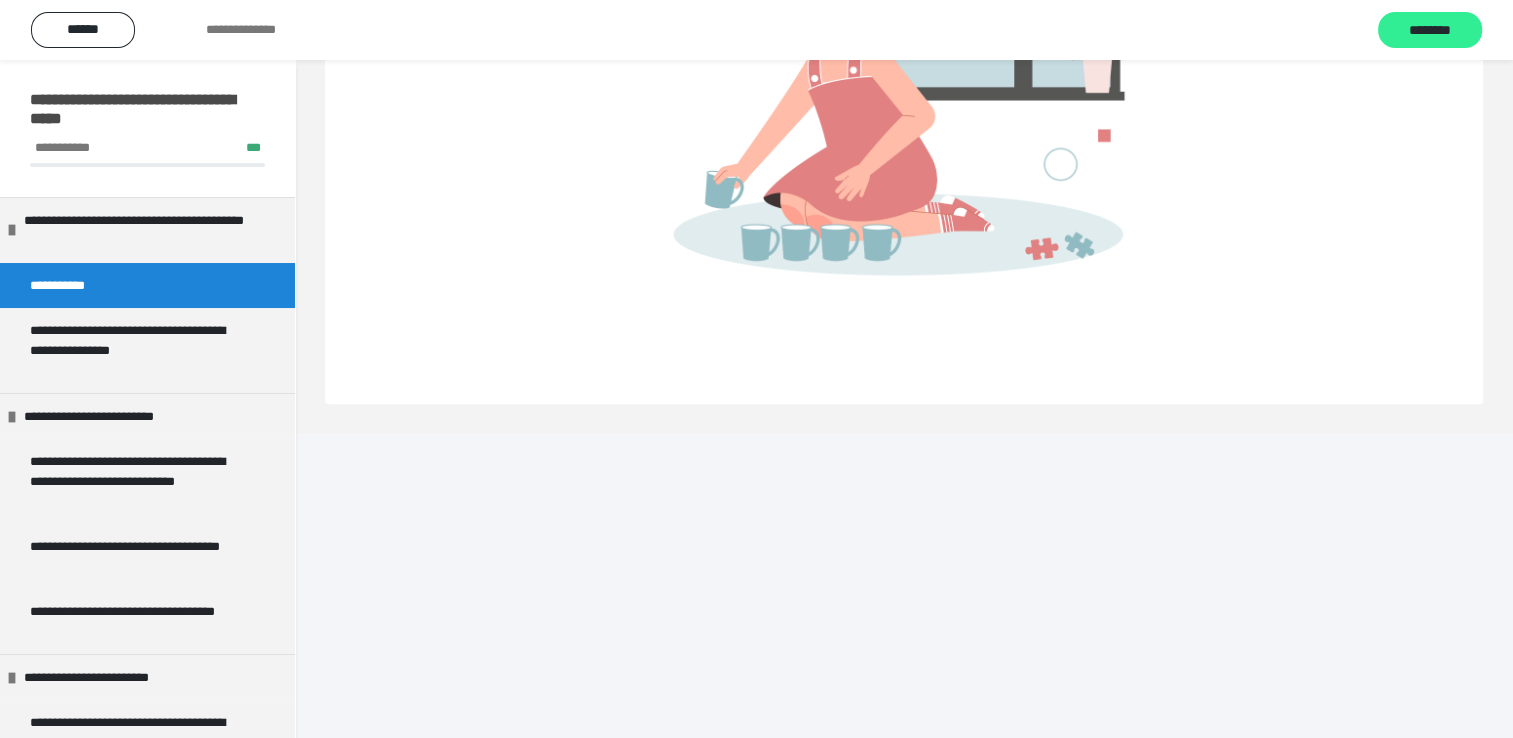 click on "********" at bounding box center (1430, 31) 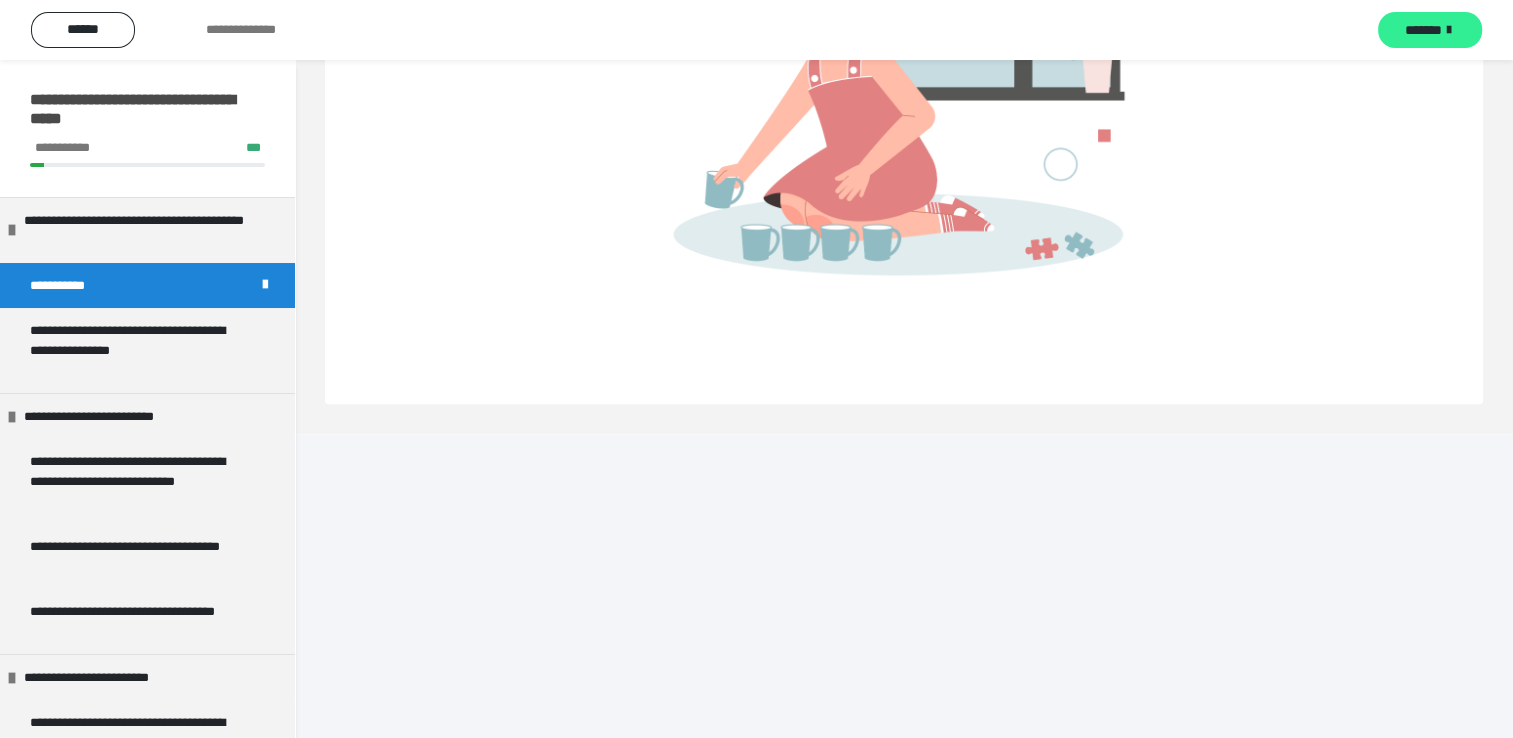 click on "*******" at bounding box center (1423, 30) 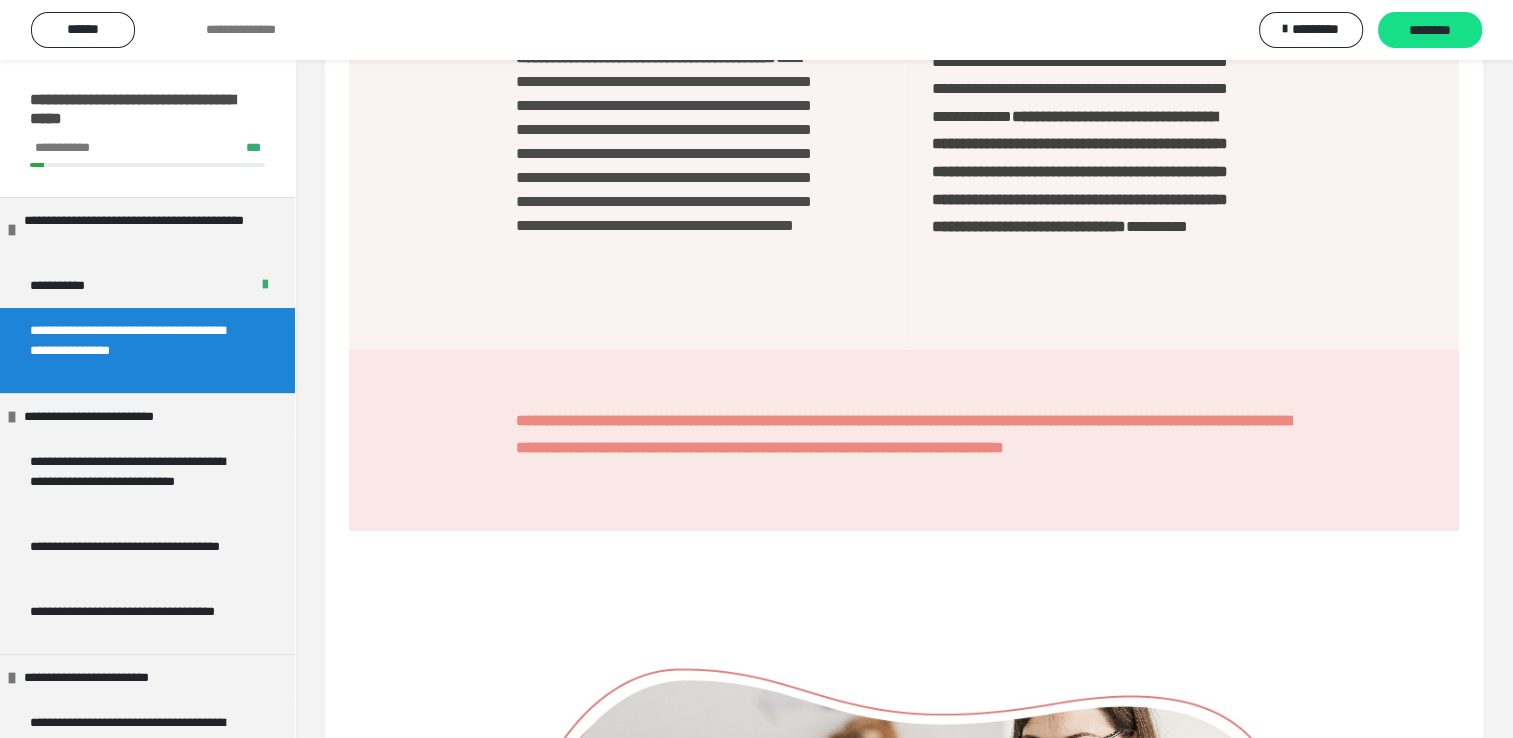 scroll, scrollTop: 1081, scrollLeft: 0, axis: vertical 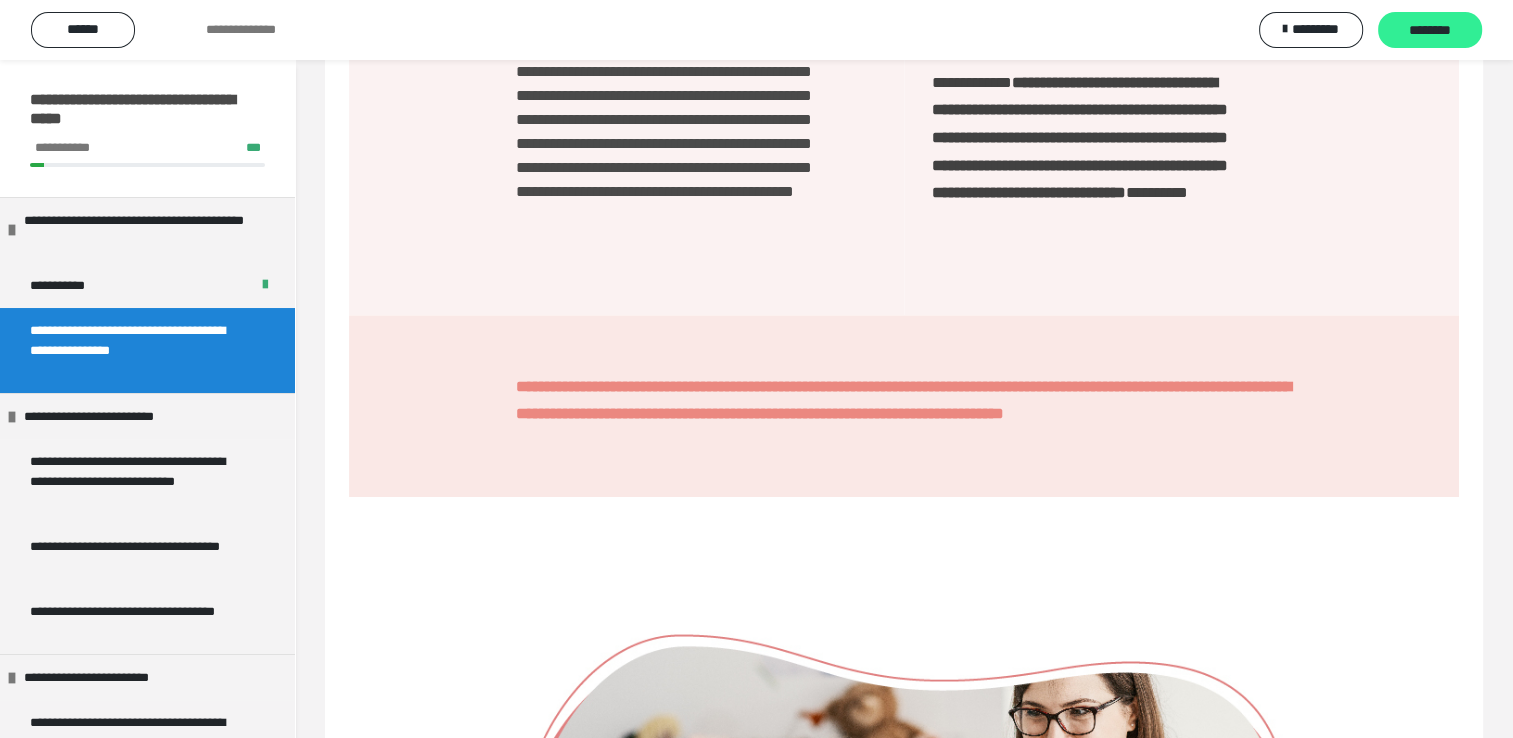 click on "********" at bounding box center (1430, 31) 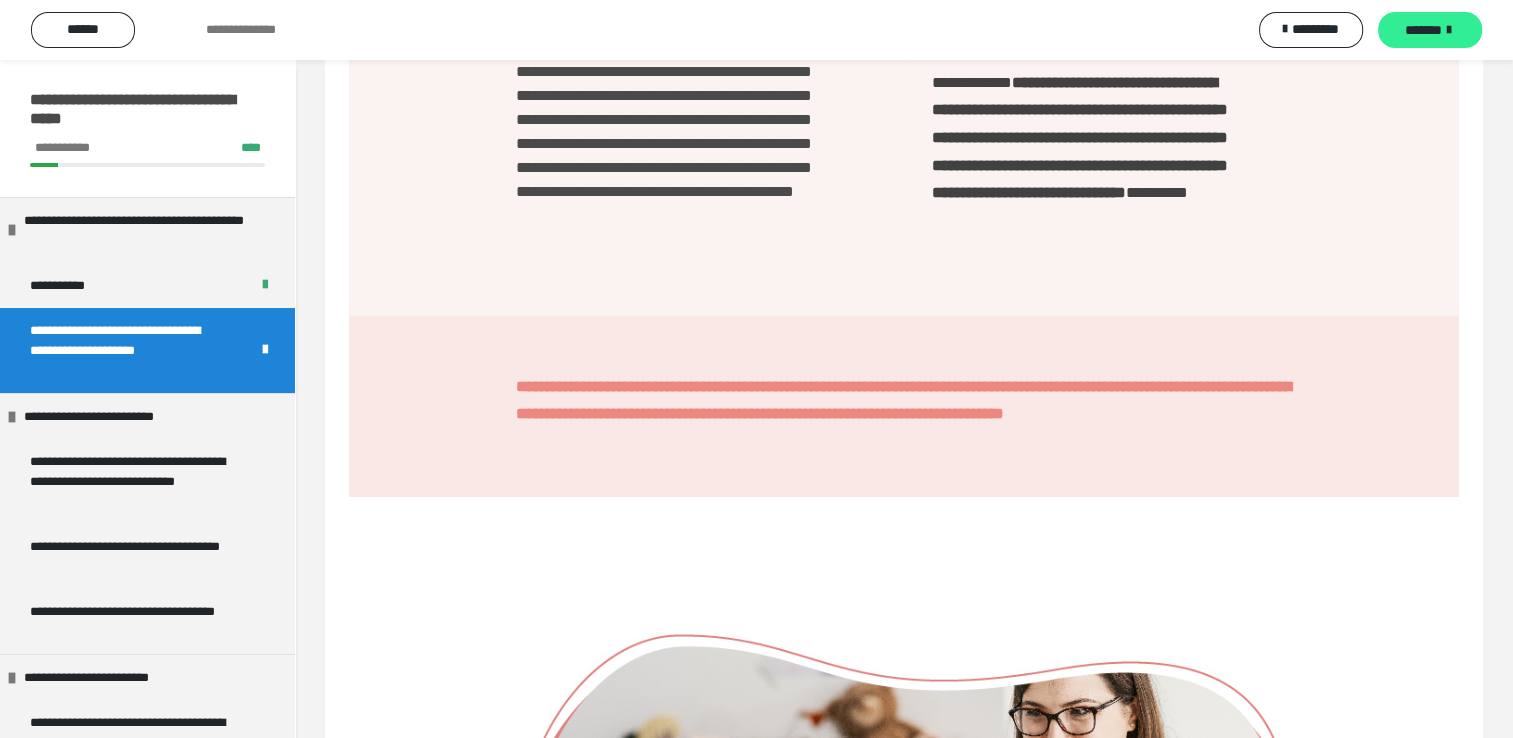 click on "*******" at bounding box center [1423, 30] 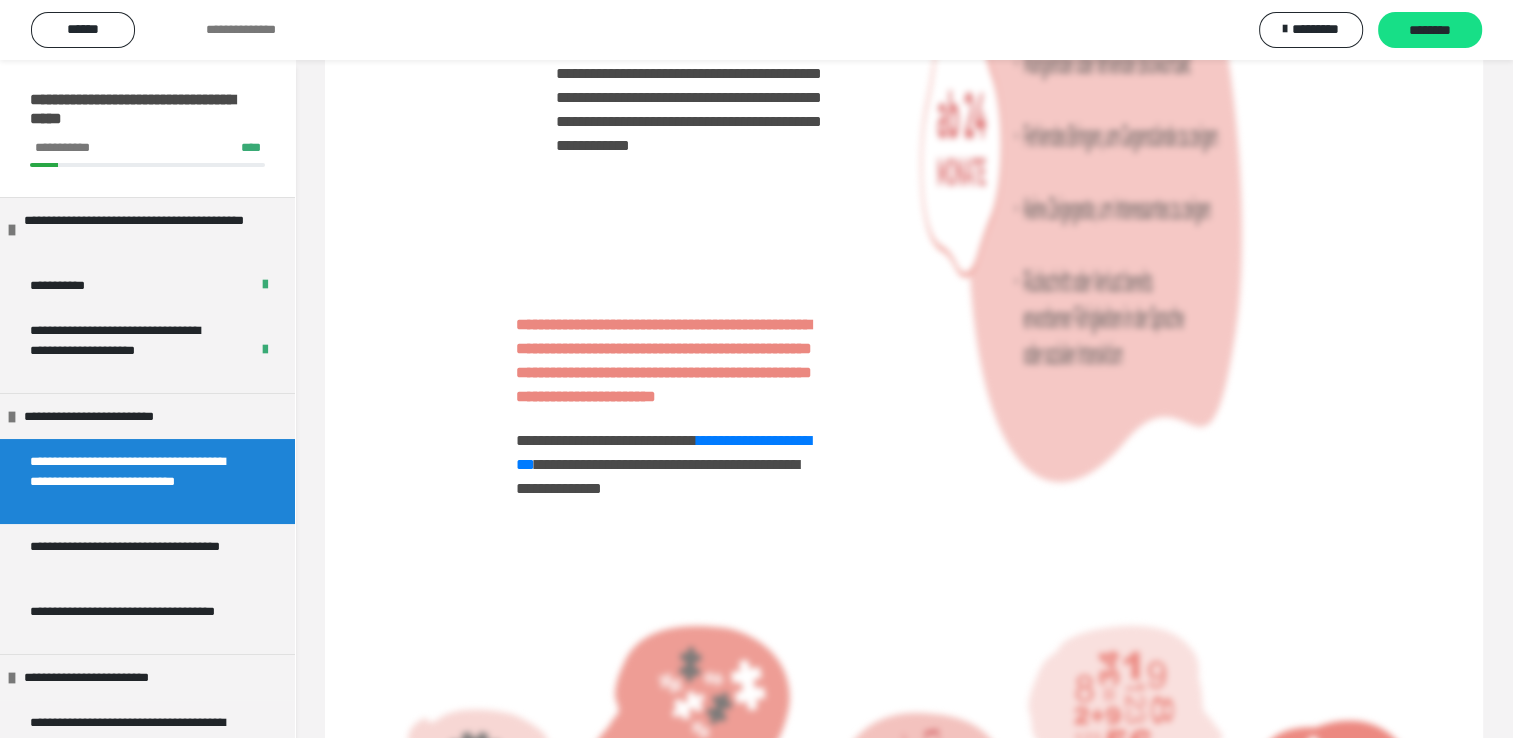 scroll, scrollTop: 2881, scrollLeft: 0, axis: vertical 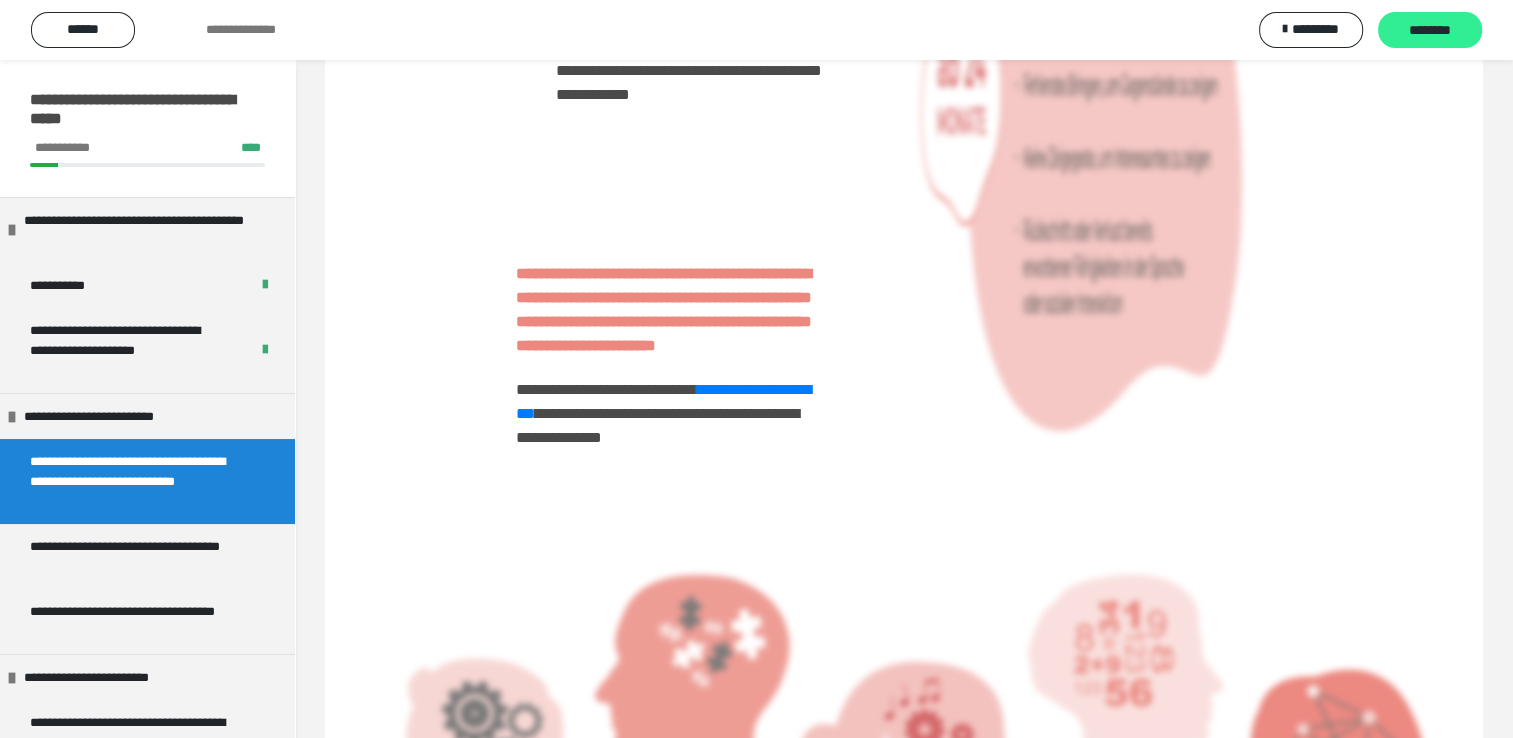 click on "********" at bounding box center (1430, 31) 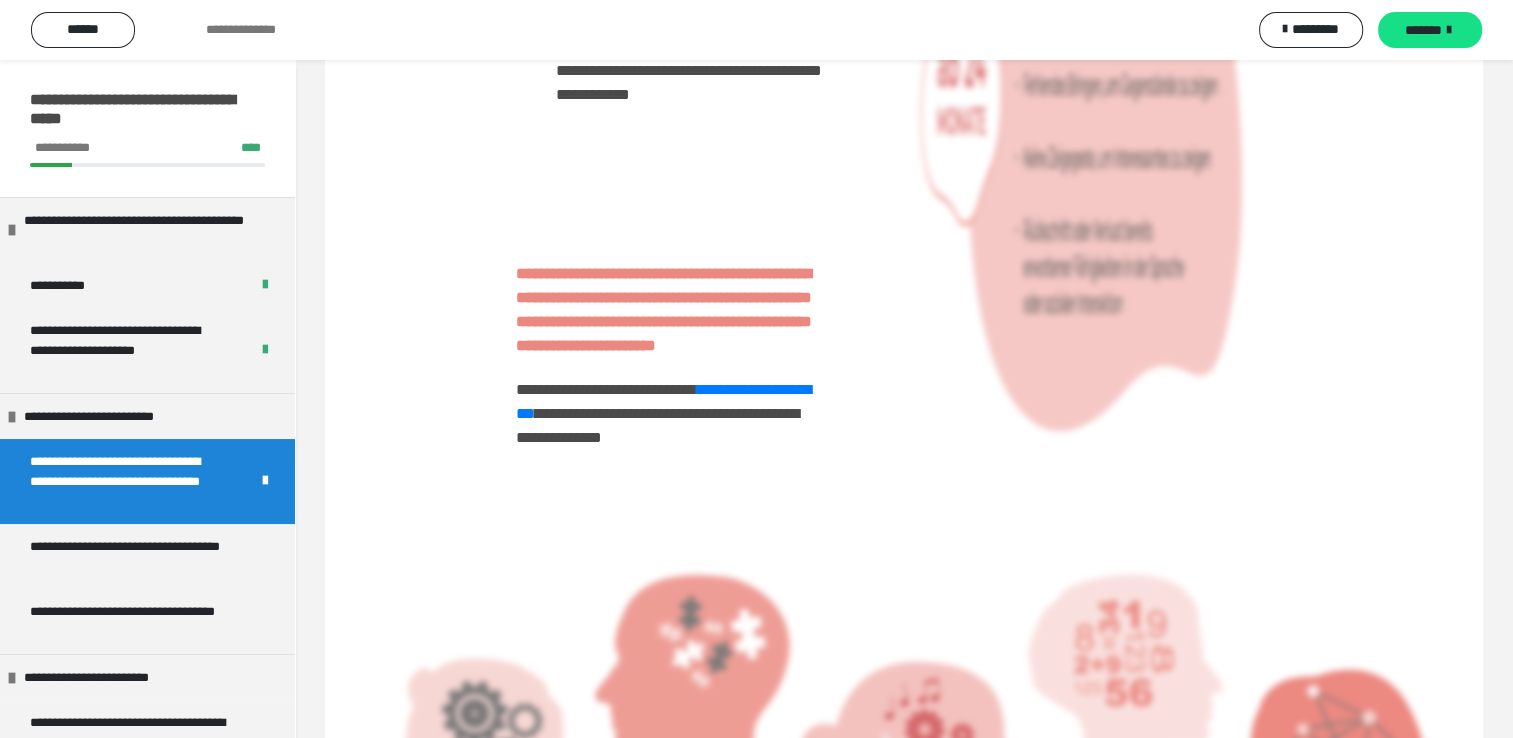 click on "*******" at bounding box center (1423, 30) 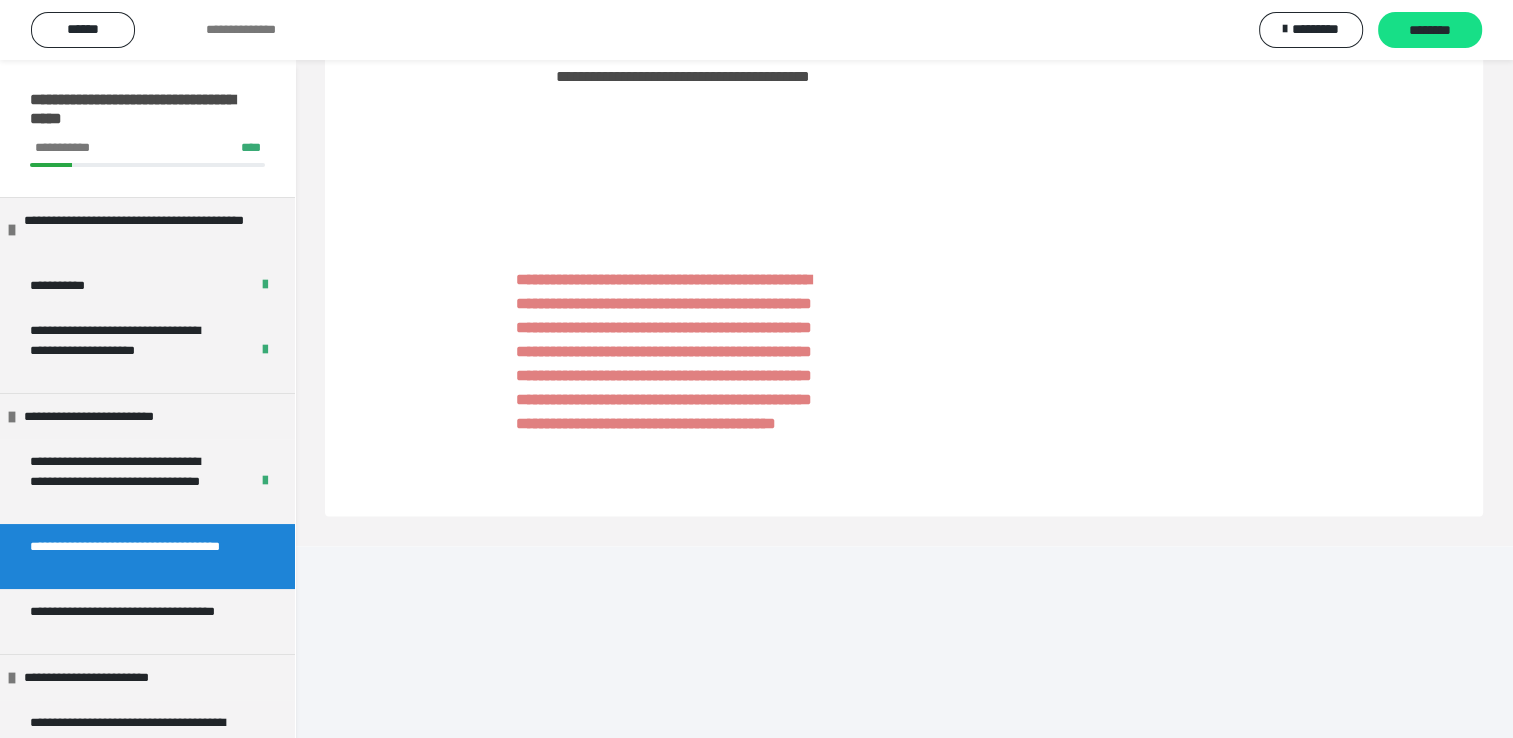 scroll, scrollTop: 2898, scrollLeft: 0, axis: vertical 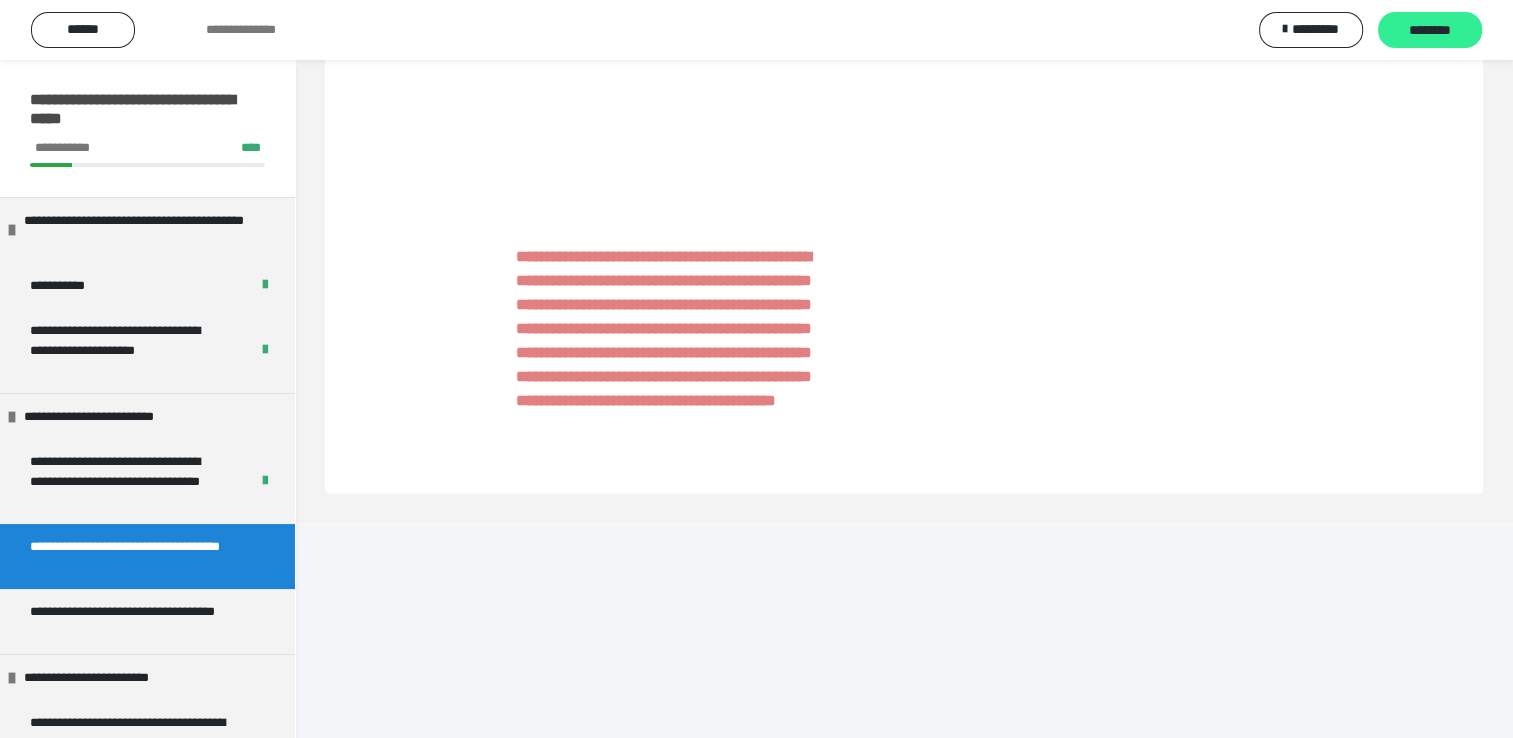 click on "********" at bounding box center (1430, 30) 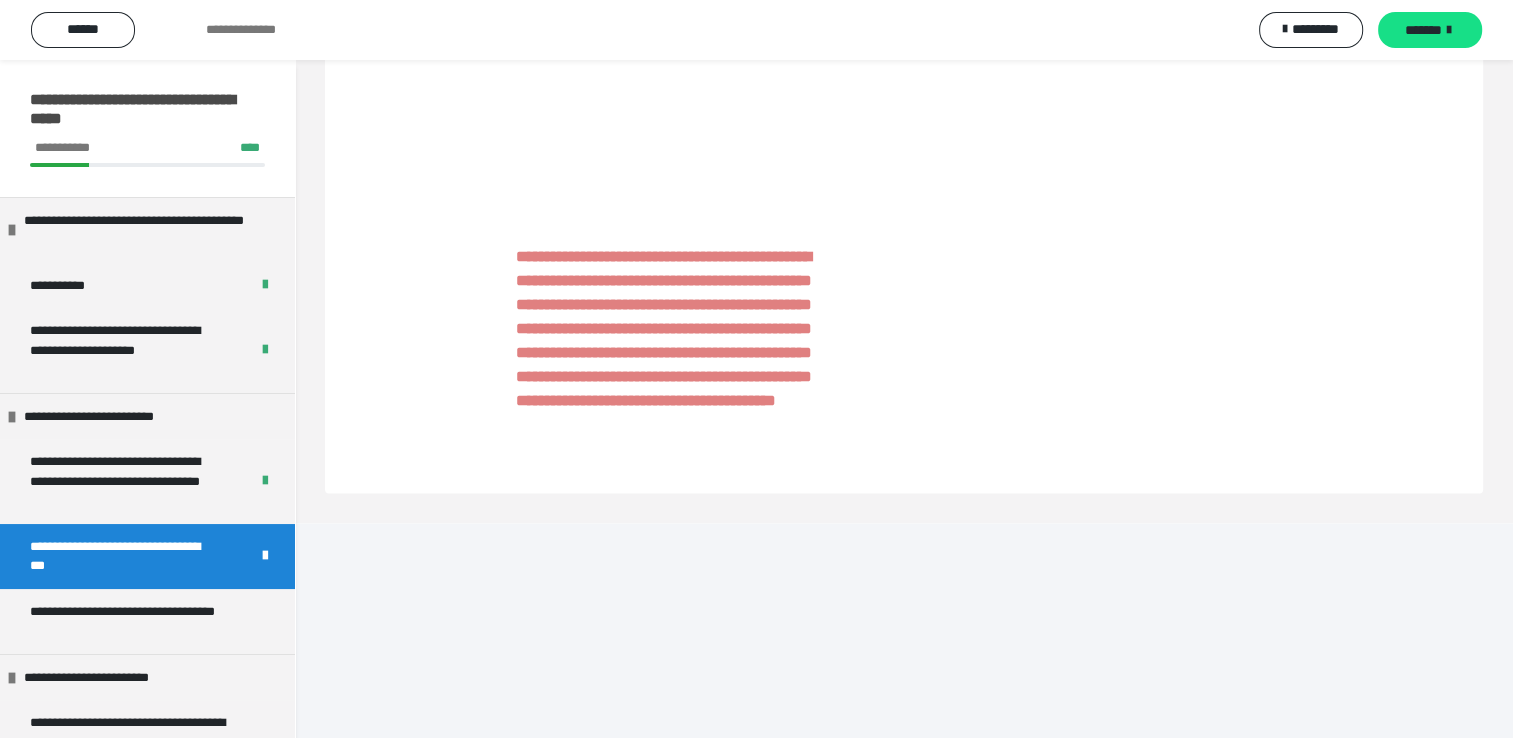 click on "*******" at bounding box center (1423, 30) 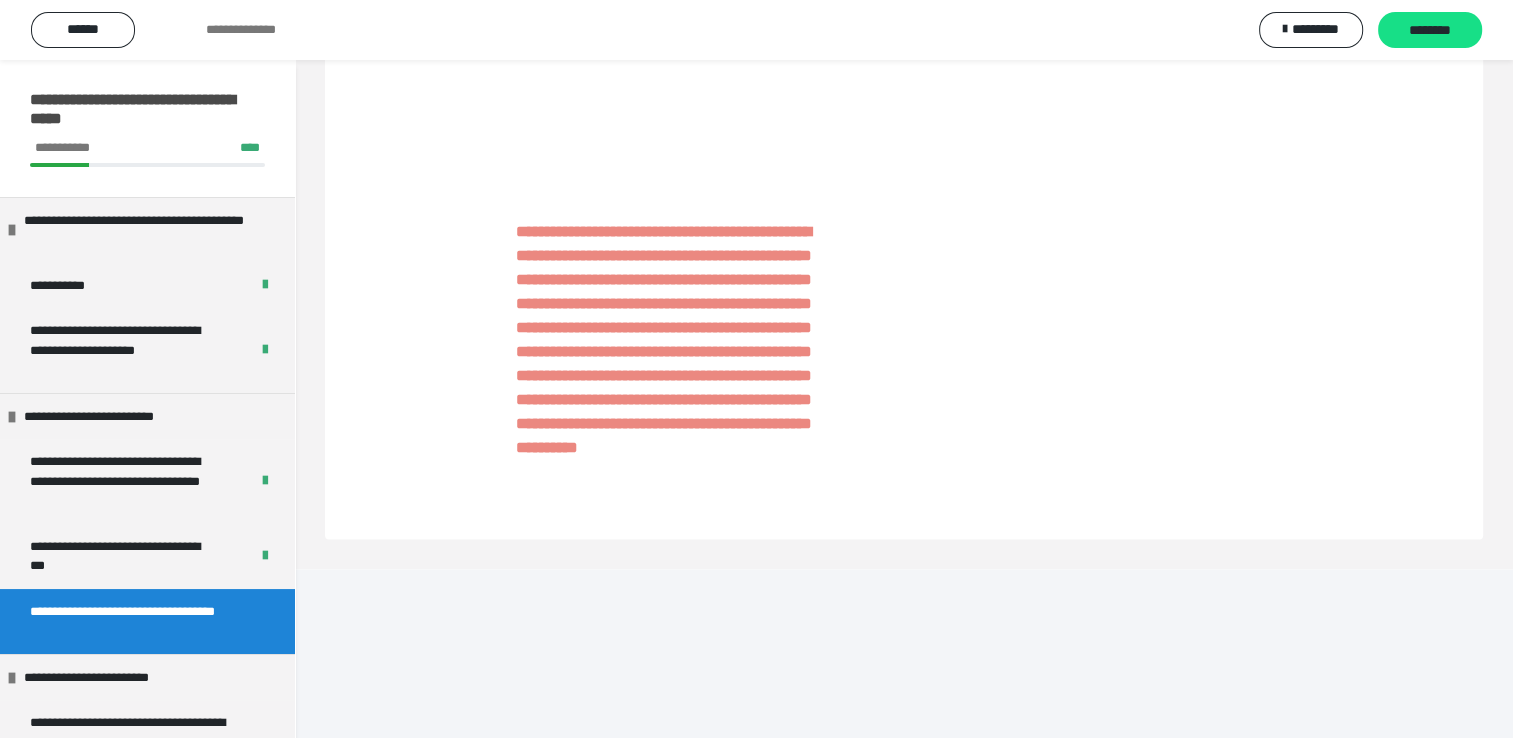 scroll, scrollTop: 1808, scrollLeft: 0, axis: vertical 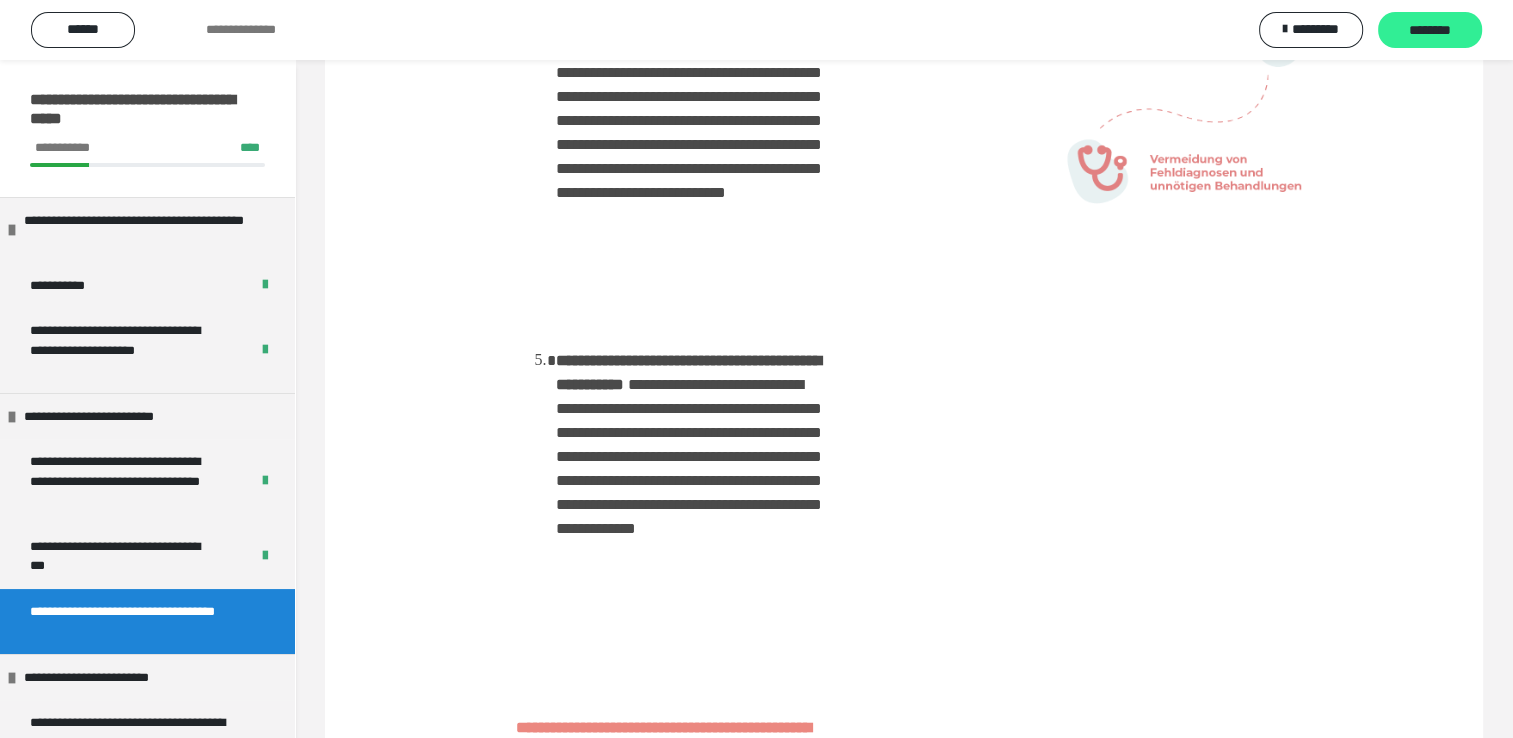click on "********" at bounding box center (1430, 31) 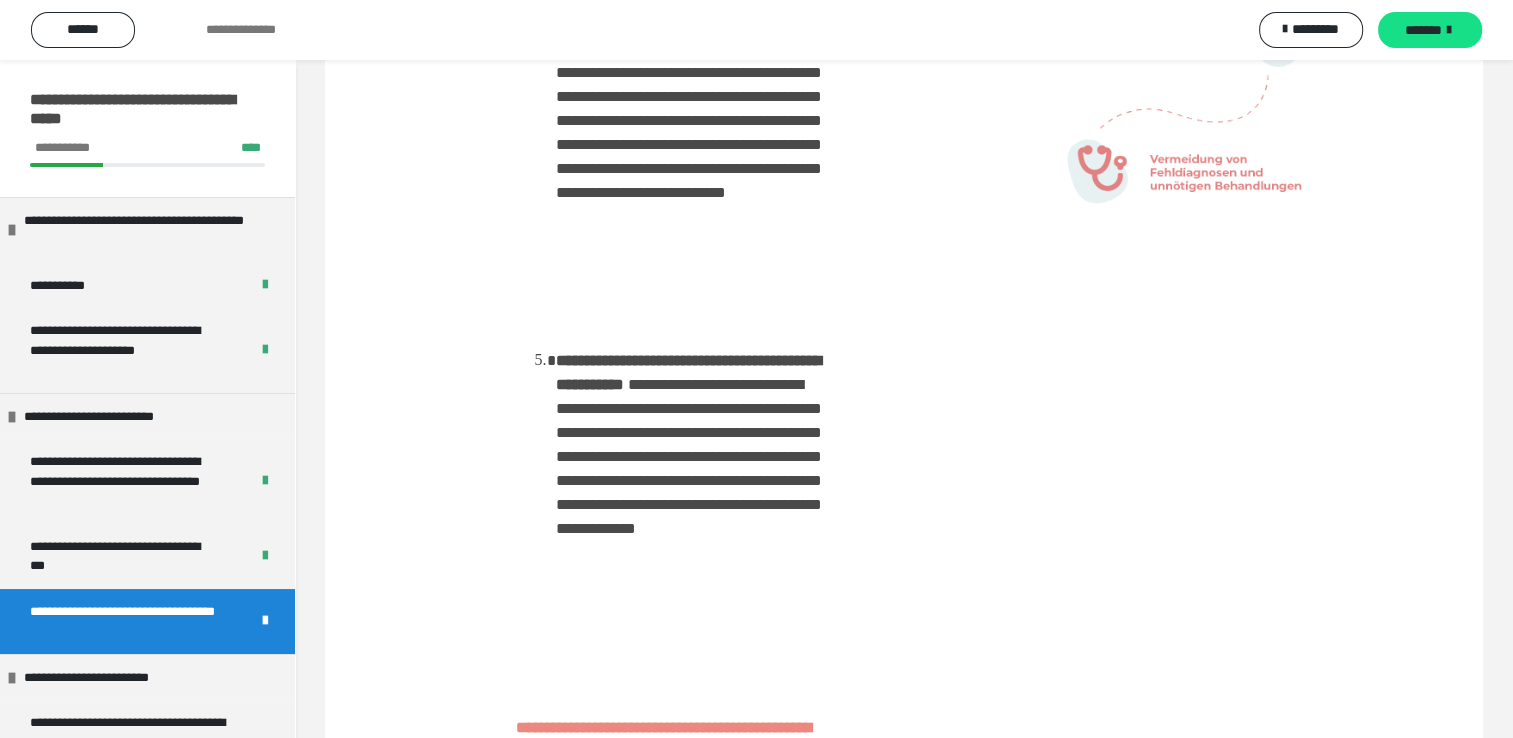 click on "*******" at bounding box center (1423, 30) 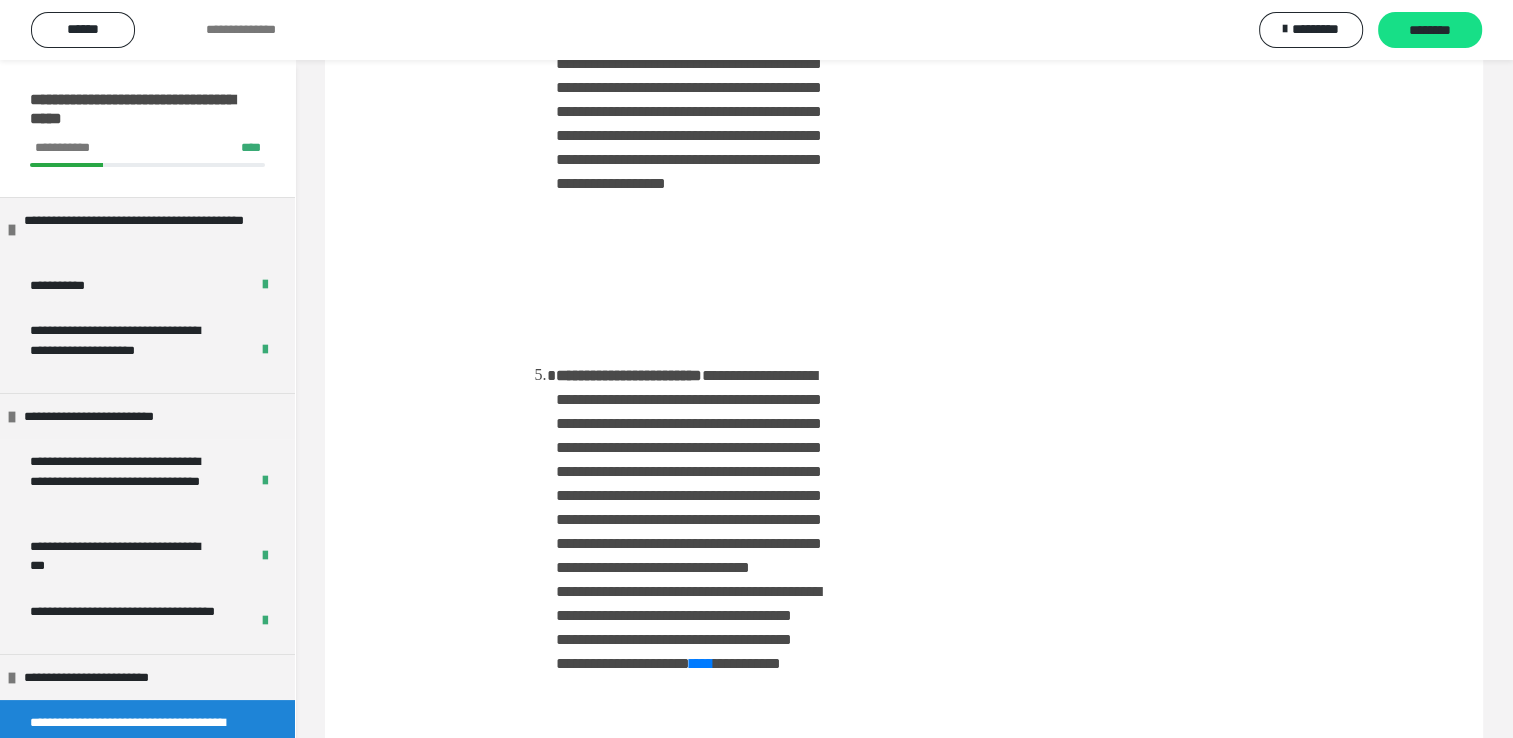 scroll, scrollTop: 2008, scrollLeft: 0, axis: vertical 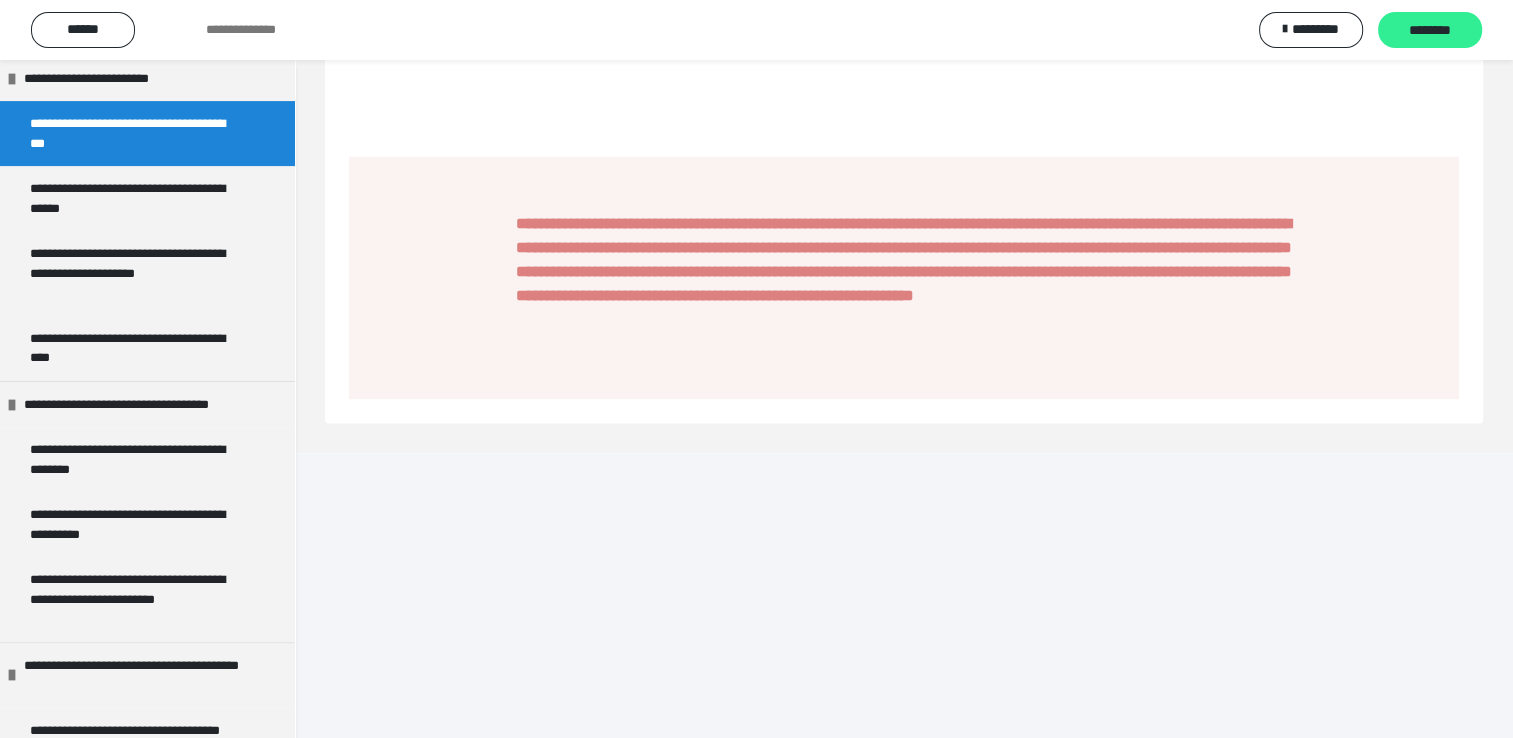 click on "********" at bounding box center (1430, 31) 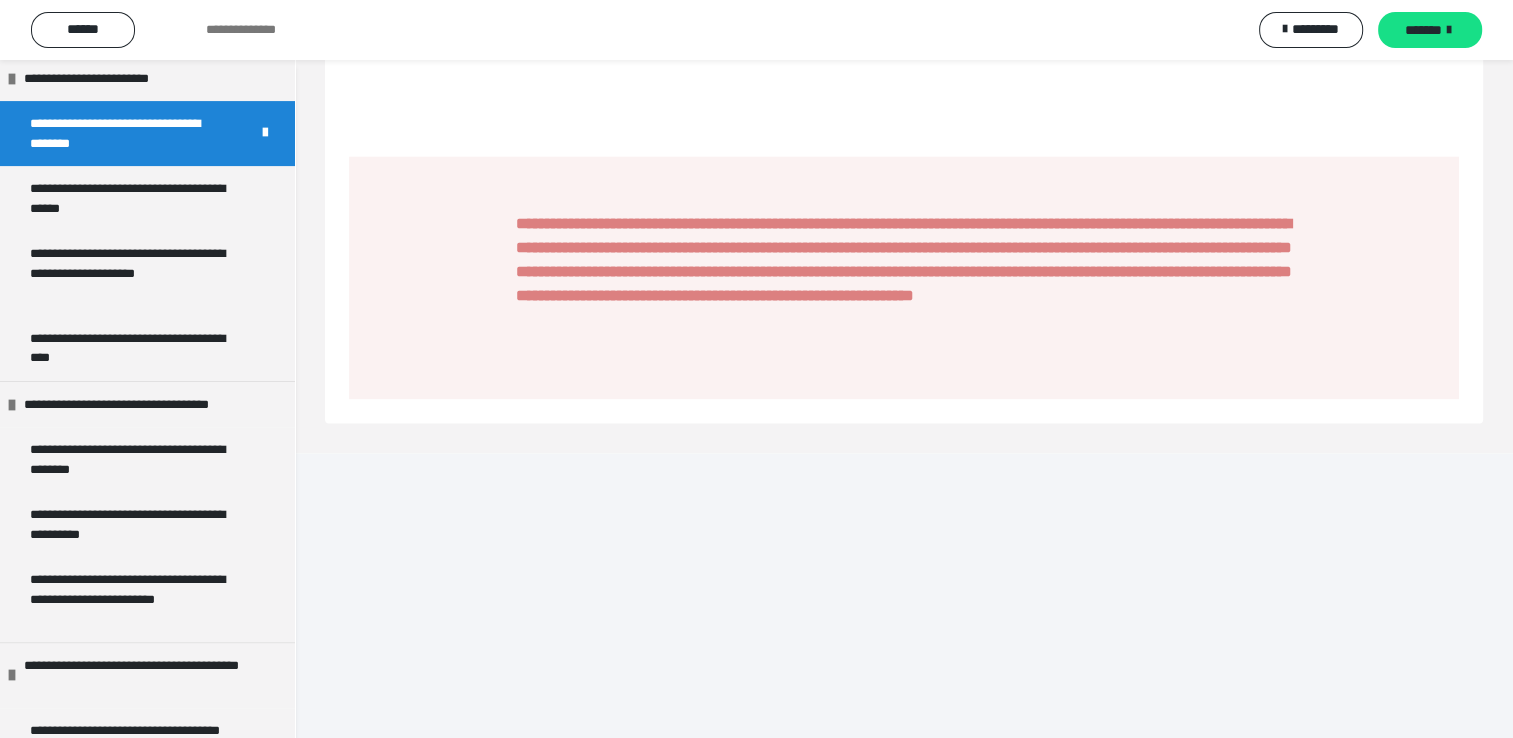 click on "*******" at bounding box center (1423, 30) 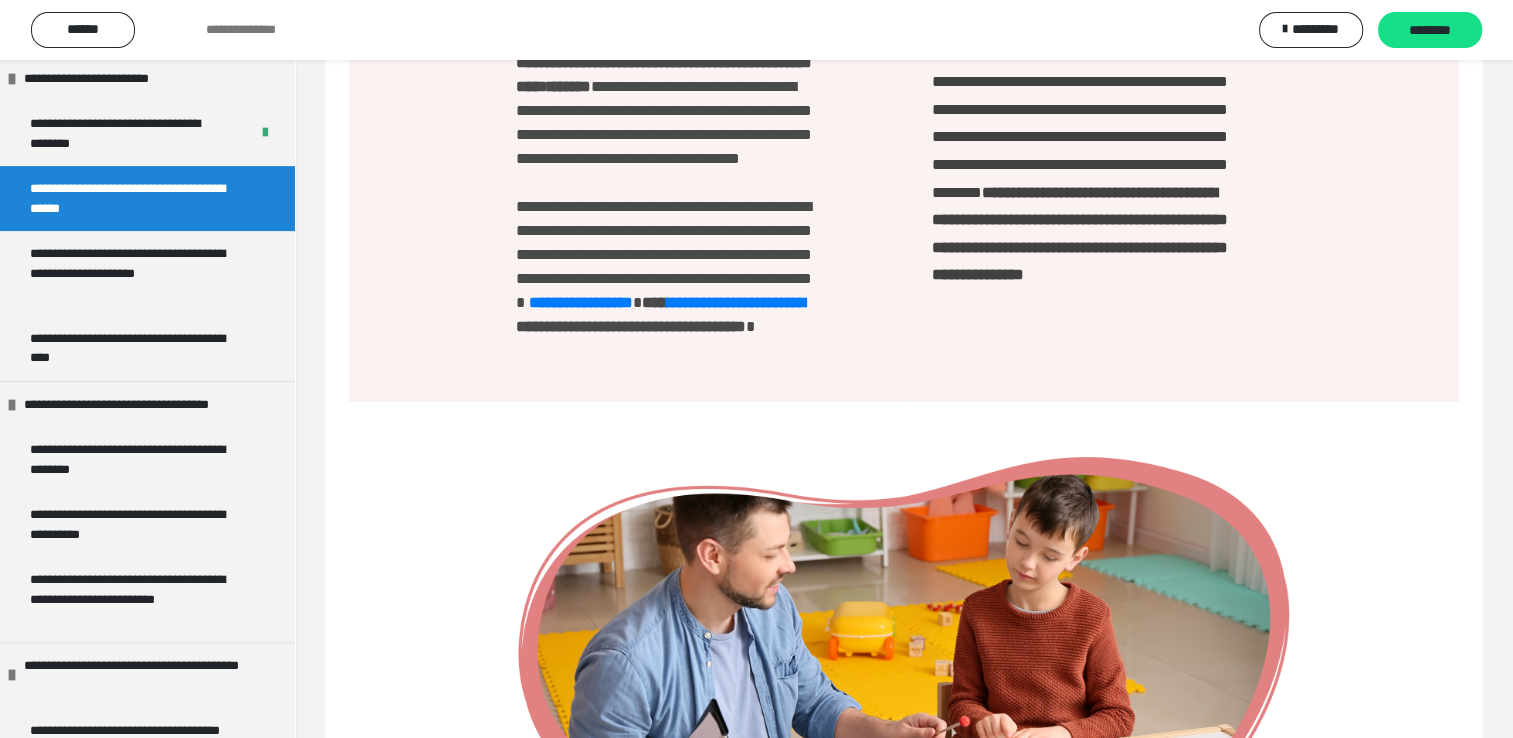 scroll, scrollTop: 872, scrollLeft: 0, axis: vertical 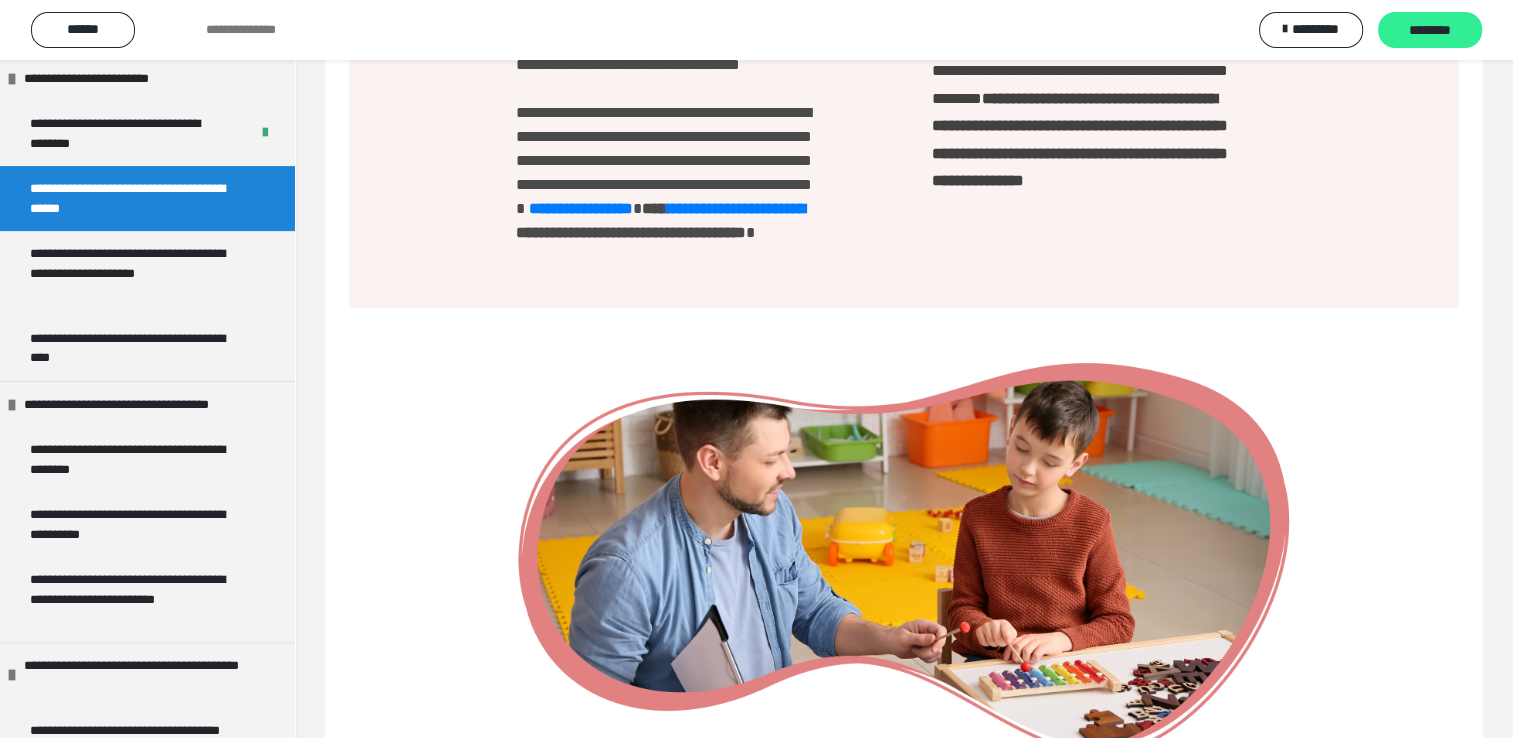 click on "********" at bounding box center [1430, 31] 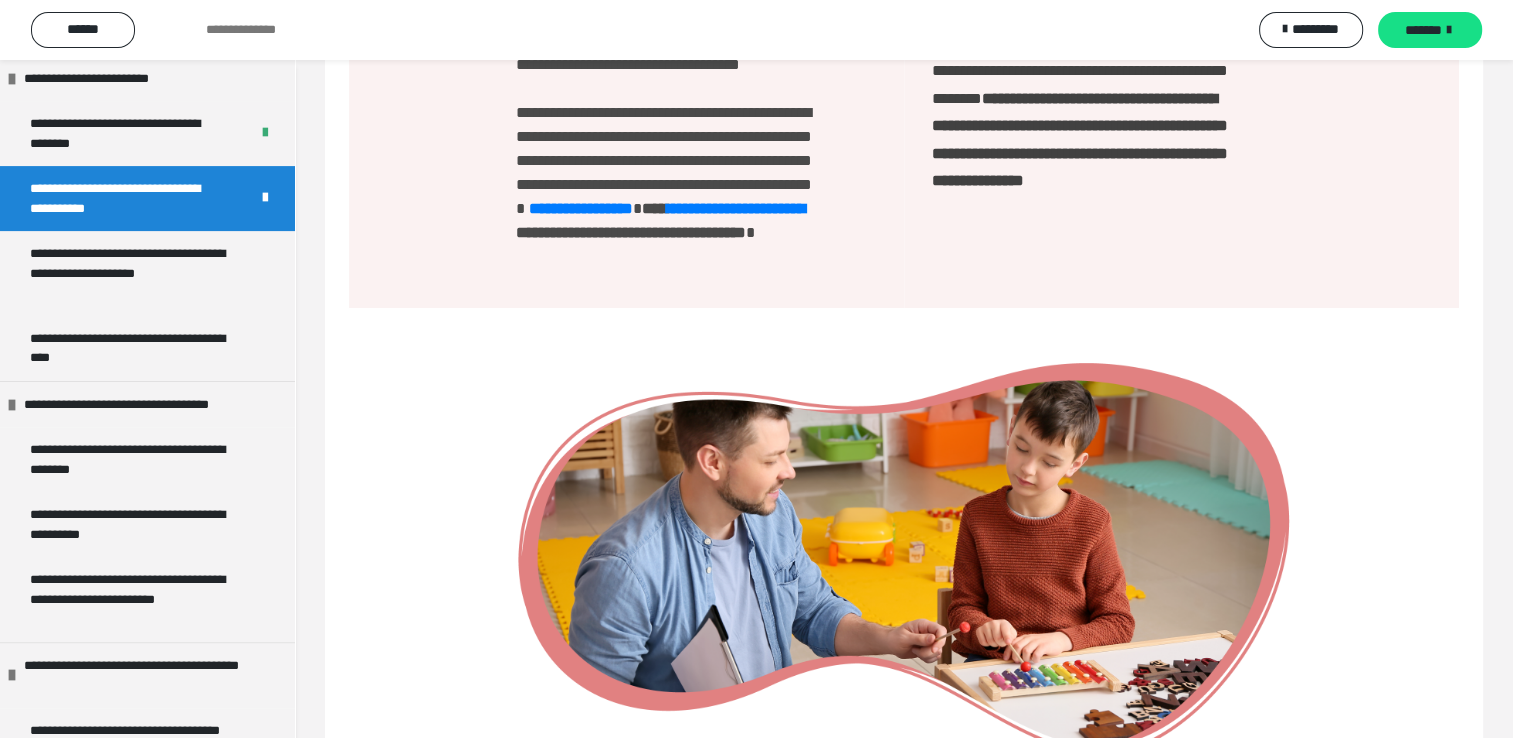 click on "*******" at bounding box center [1423, 30] 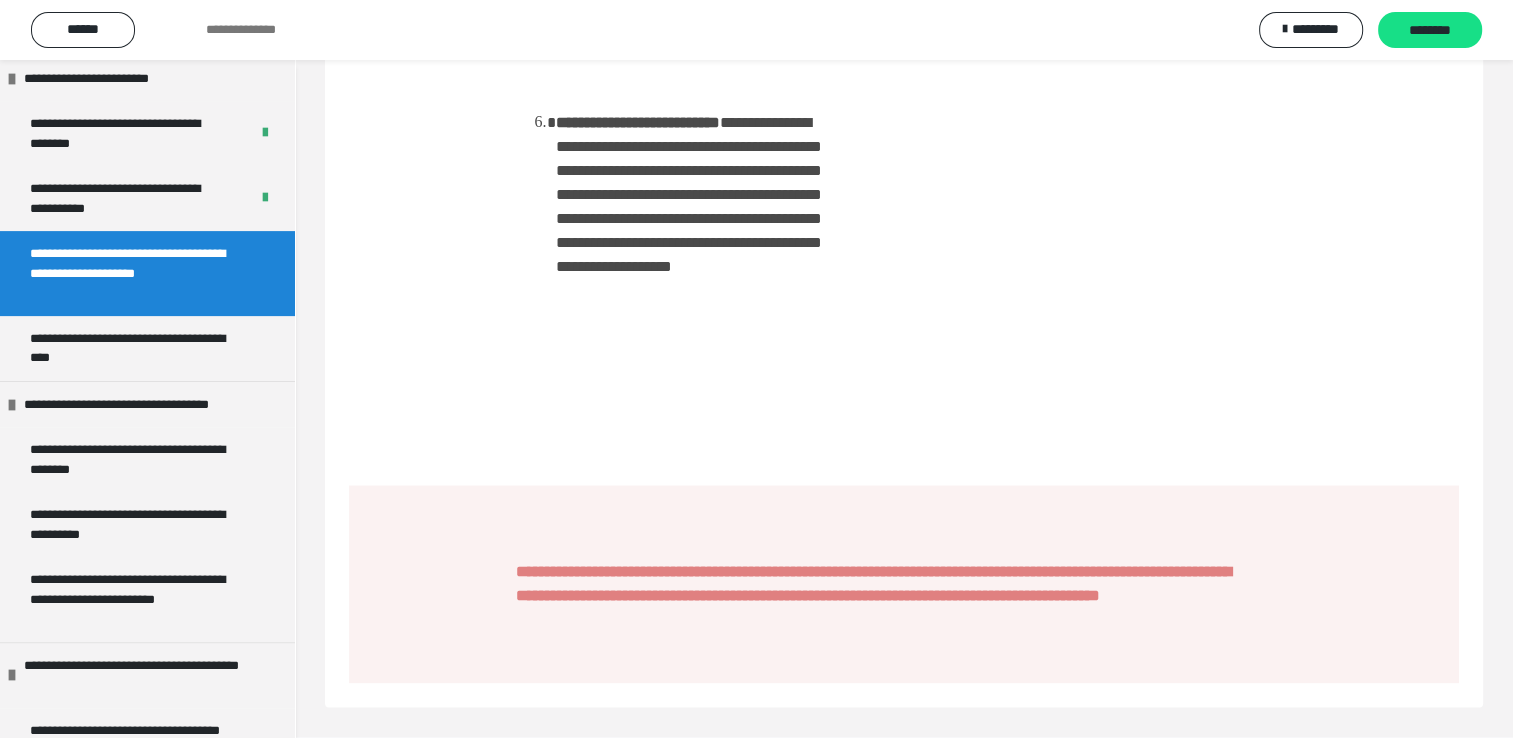 scroll, scrollTop: 2363, scrollLeft: 0, axis: vertical 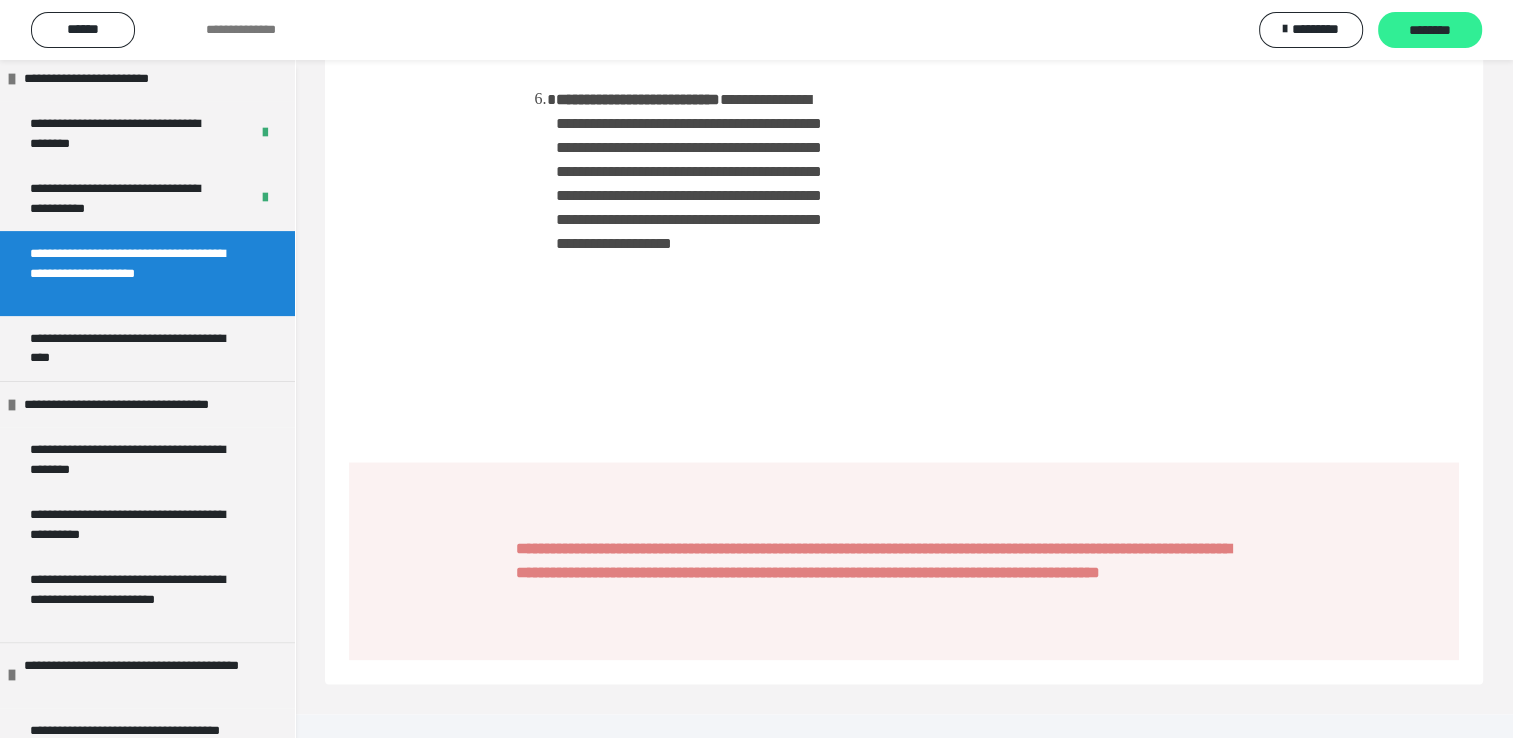 click on "********" at bounding box center [1430, 31] 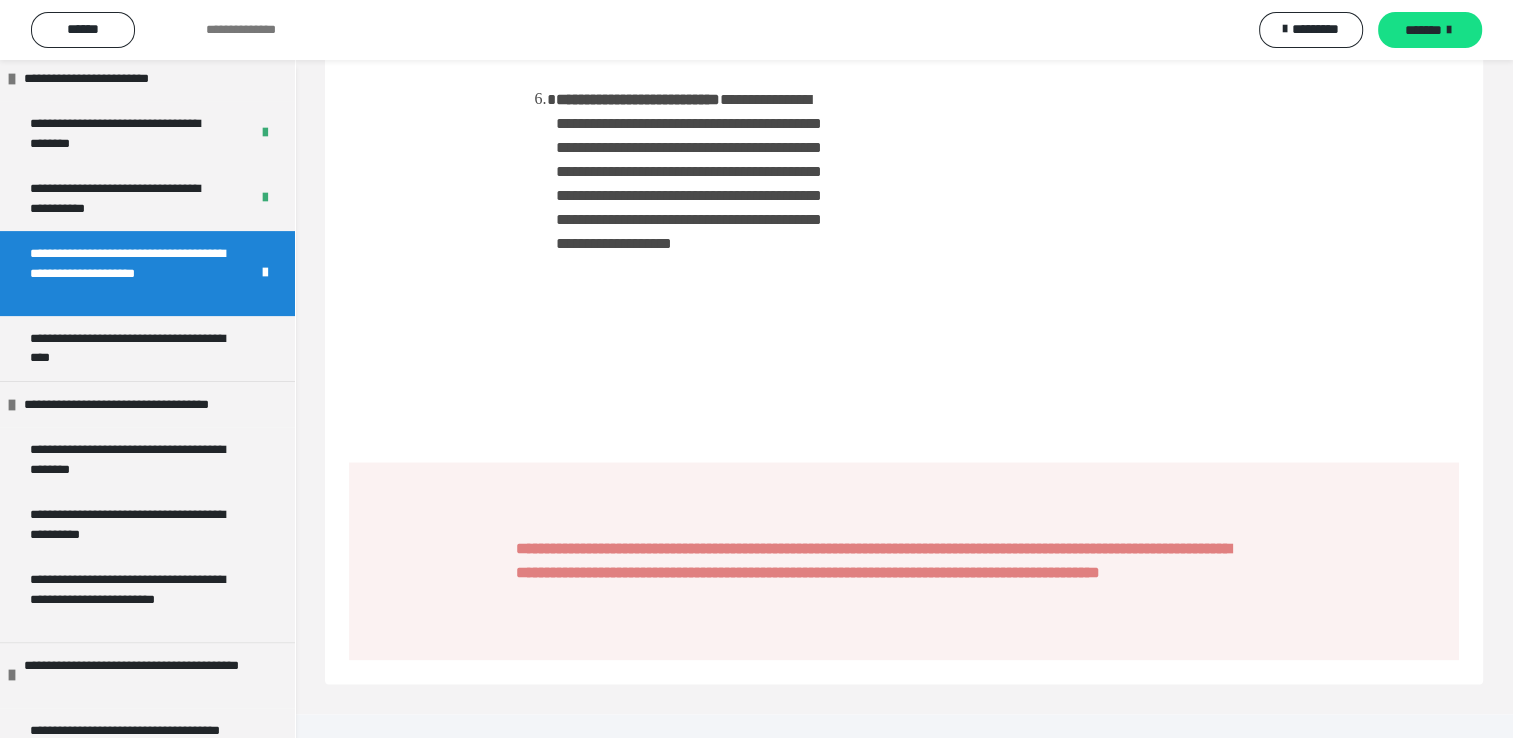 click on "*******" at bounding box center [1423, 30] 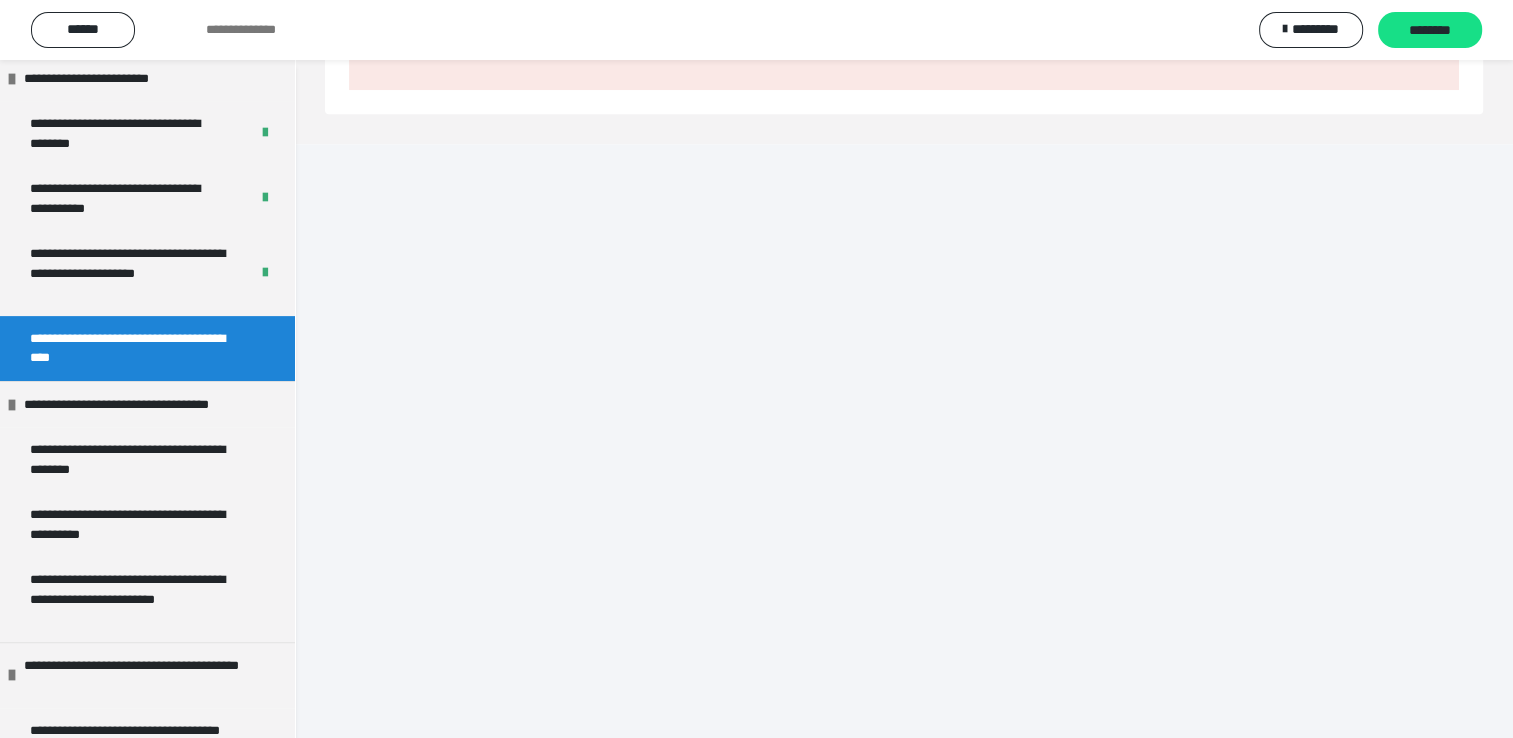 scroll, scrollTop: 1921, scrollLeft: 0, axis: vertical 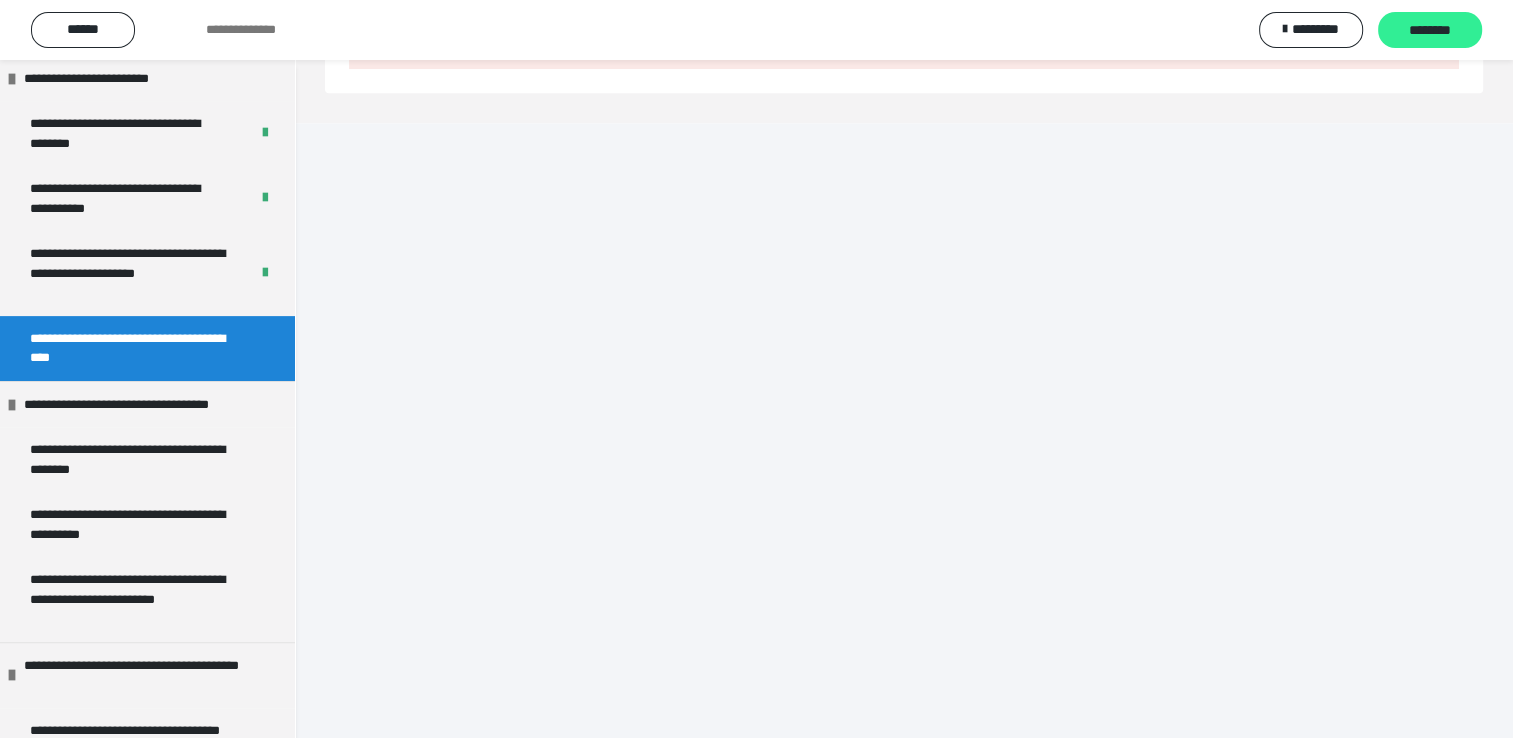 click on "********" at bounding box center [1430, 31] 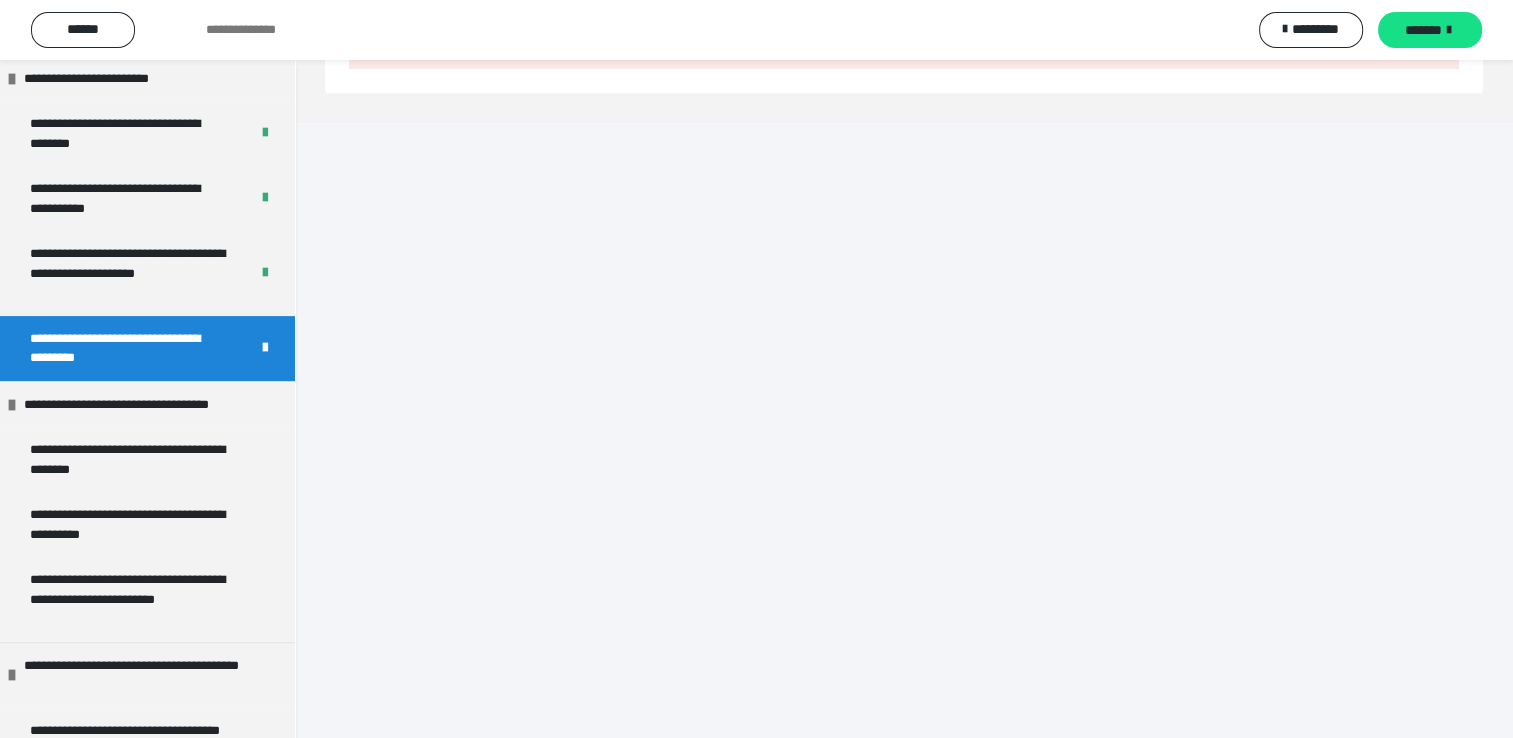 click on "*******" at bounding box center (1423, 30) 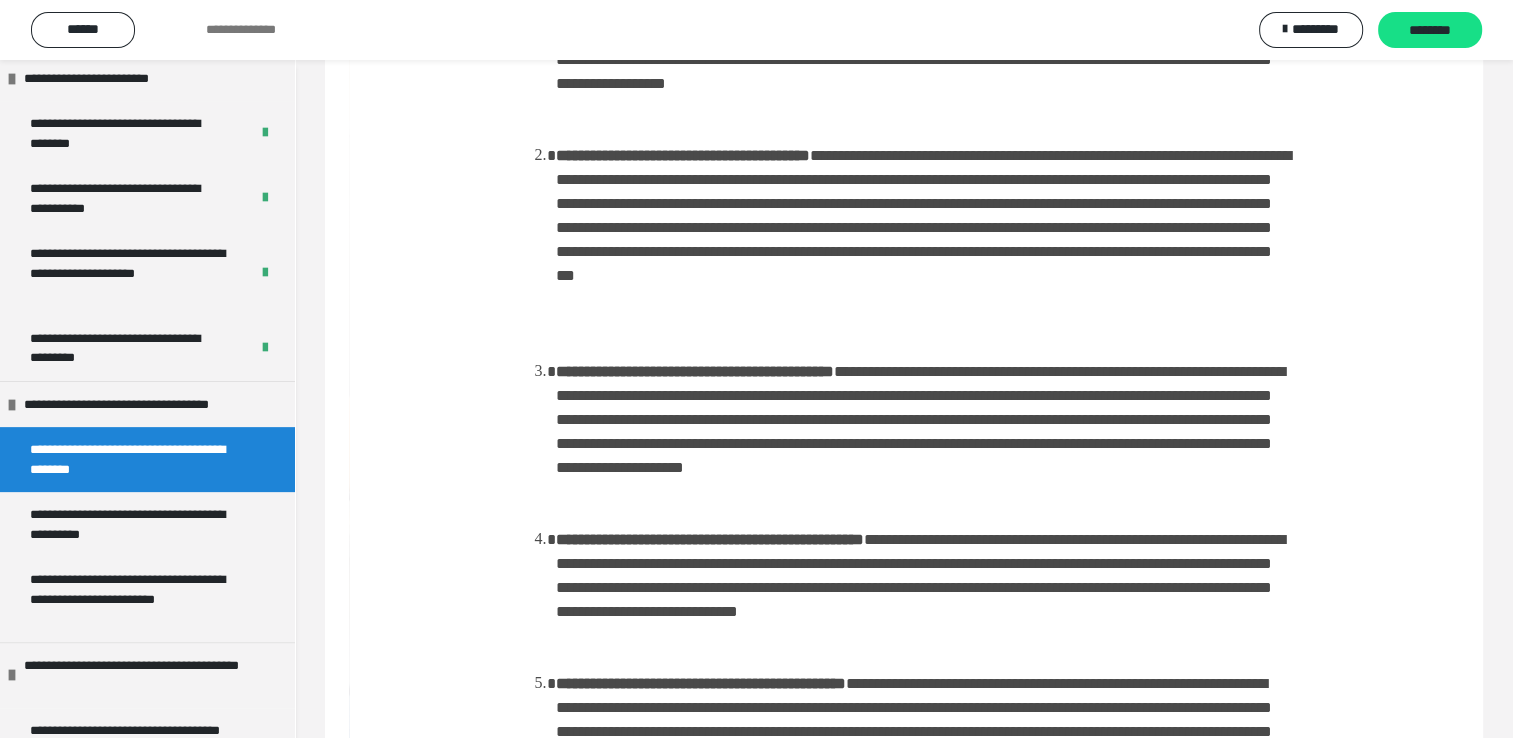 scroll, scrollTop: 604, scrollLeft: 0, axis: vertical 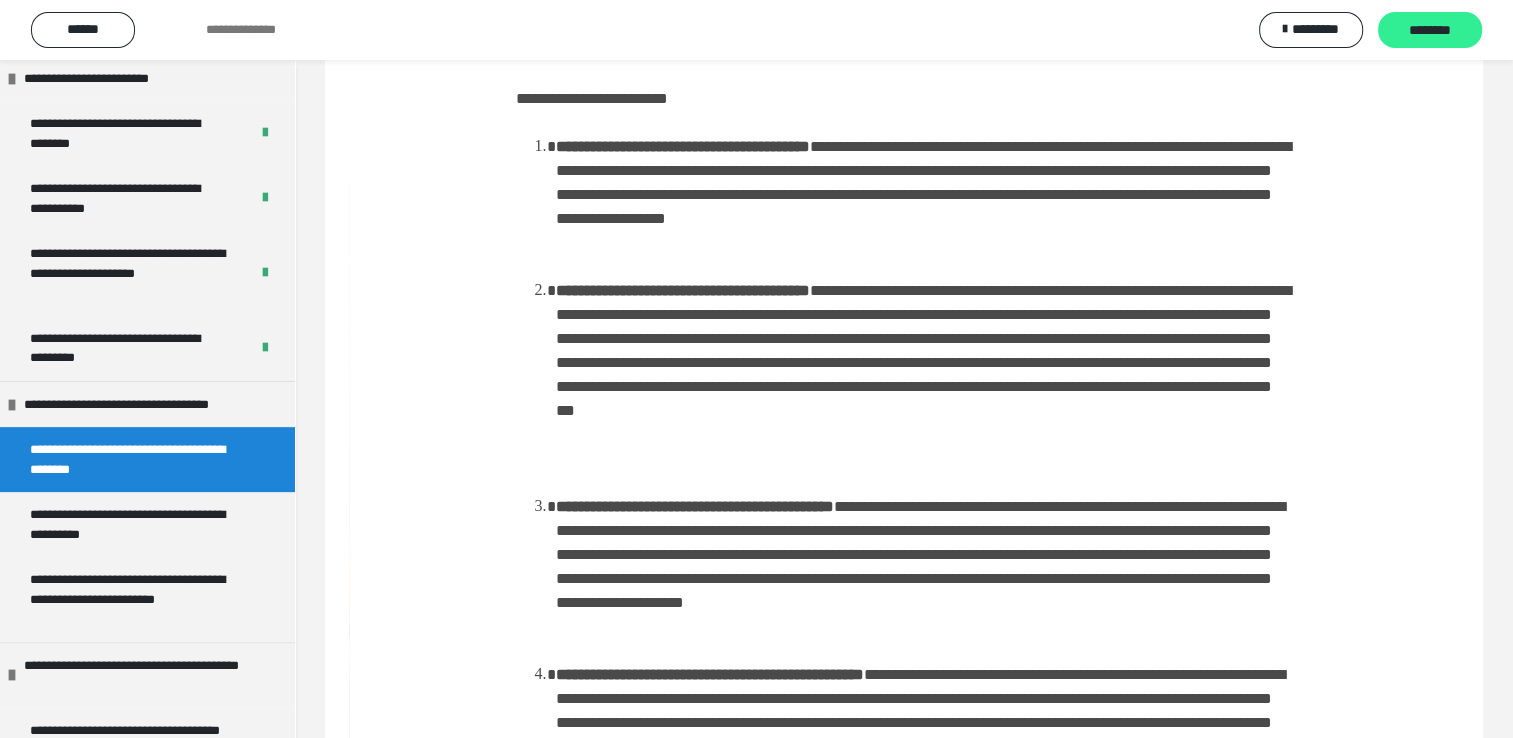click on "********" at bounding box center [1430, 31] 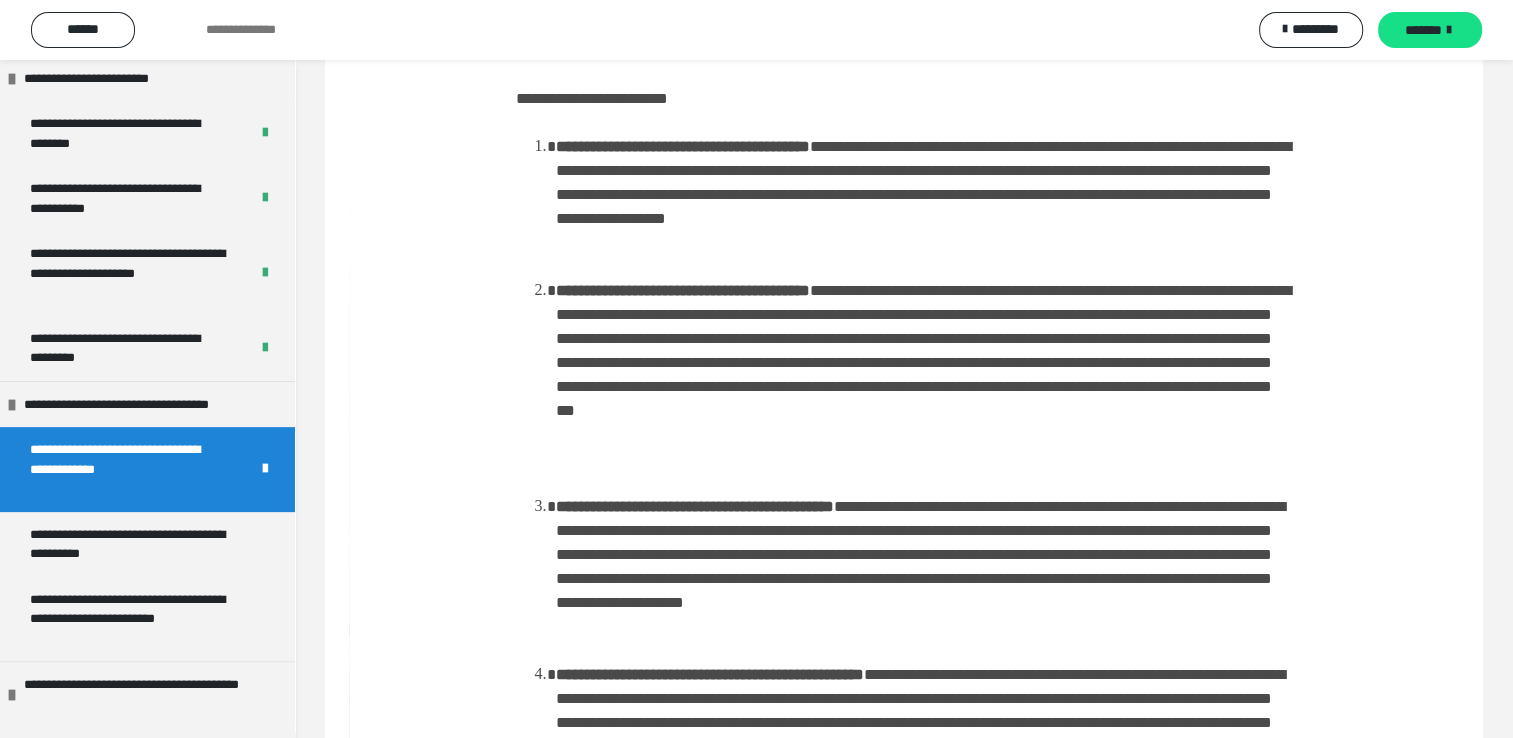click on "*******" at bounding box center (1423, 30) 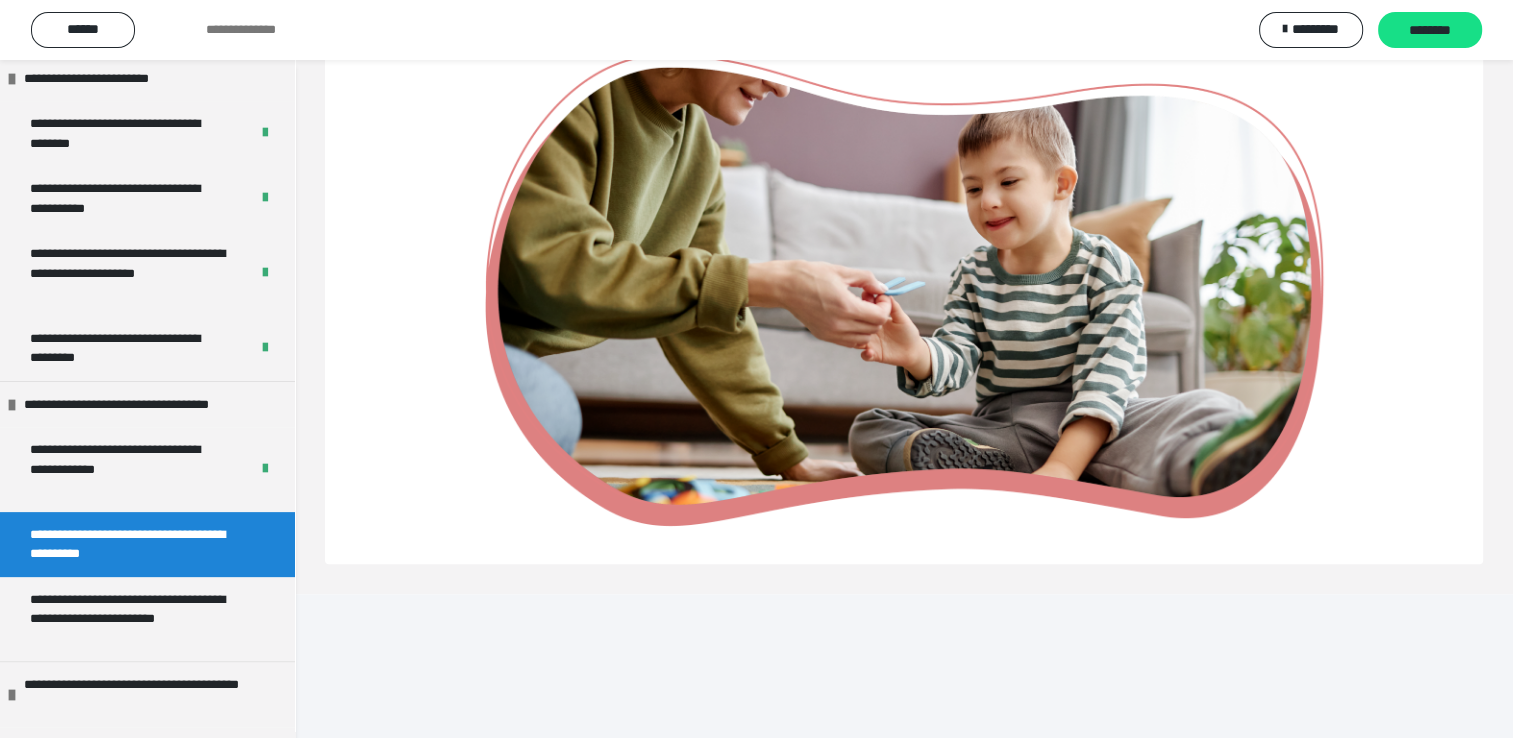 scroll, scrollTop: 1932, scrollLeft: 0, axis: vertical 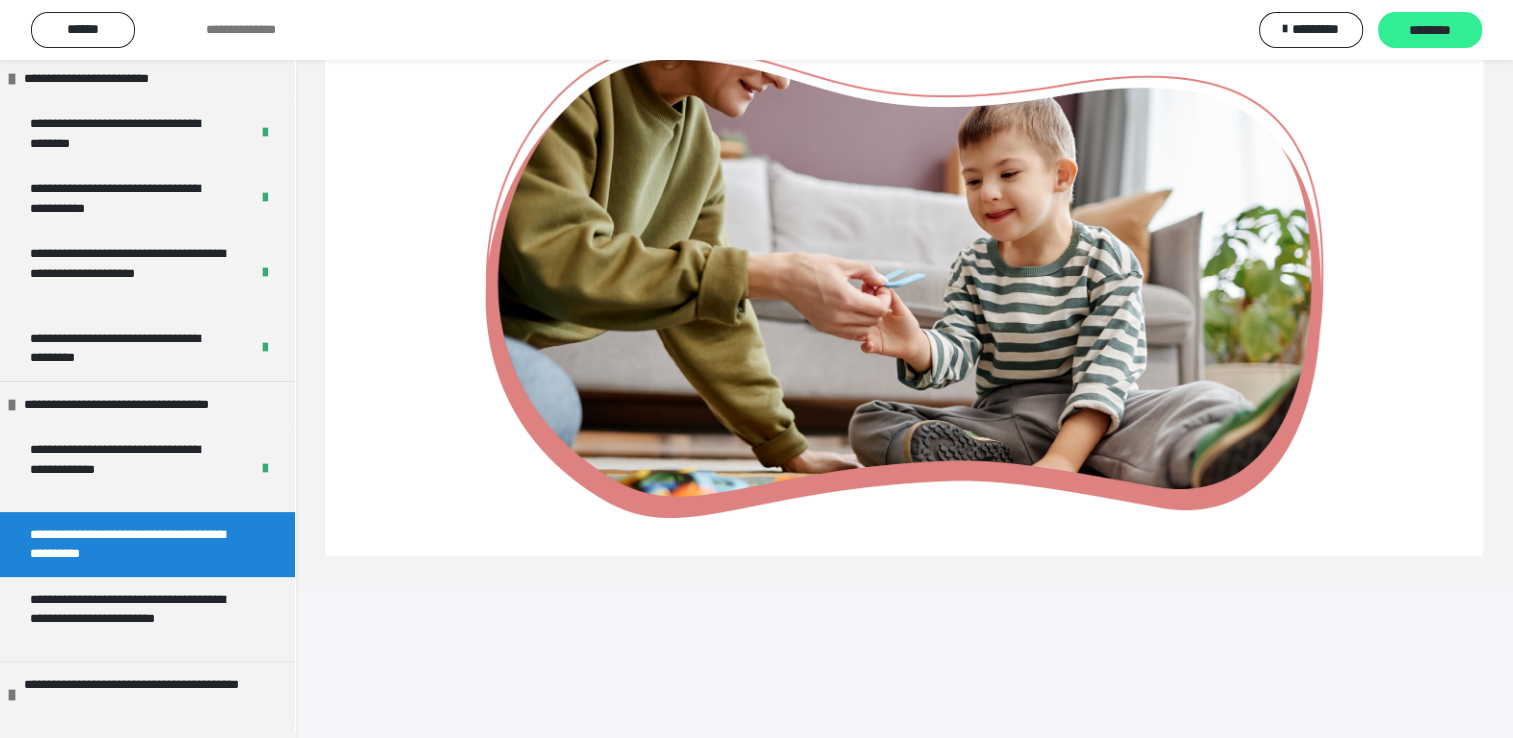click on "********" at bounding box center [1430, 31] 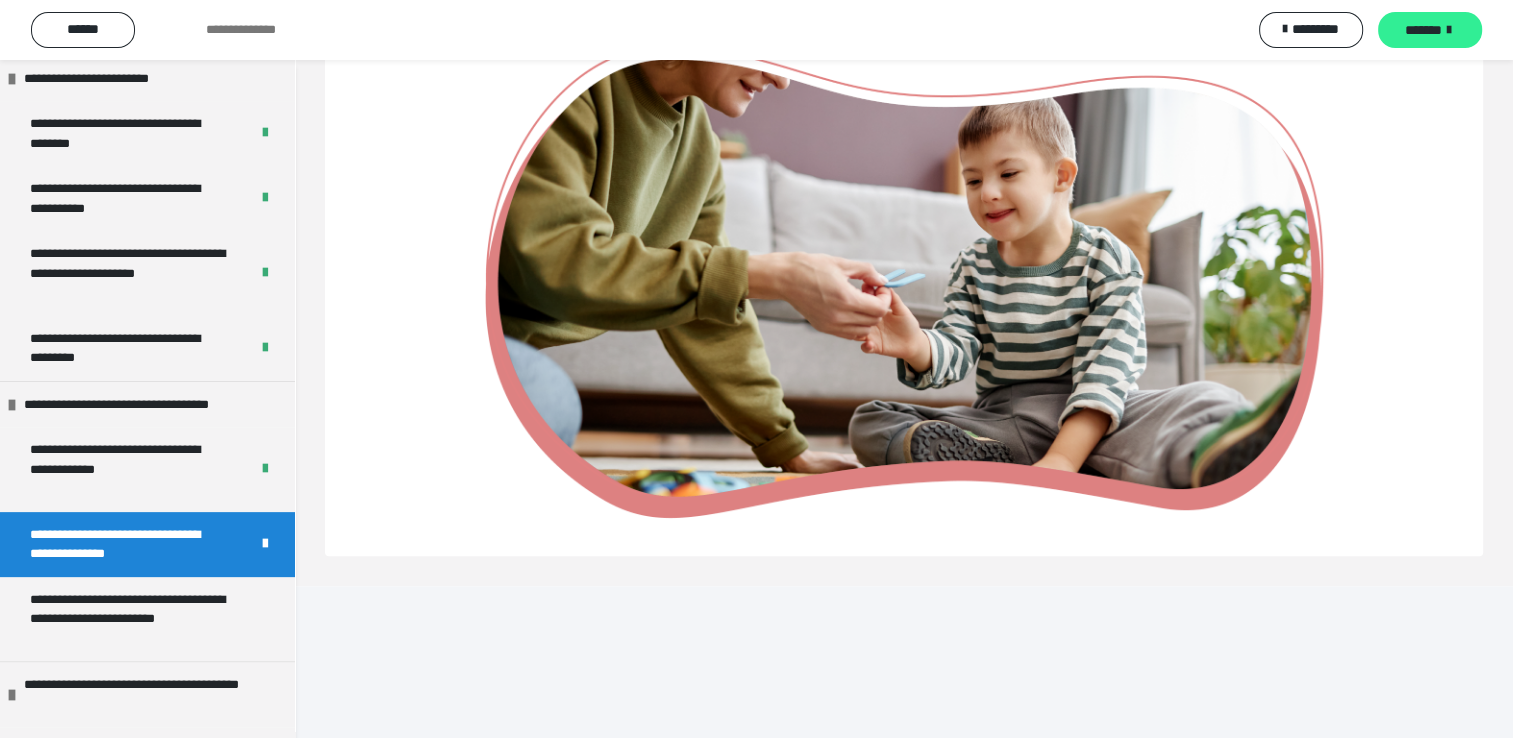 click on "*******" at bounding box center (1423, 30) 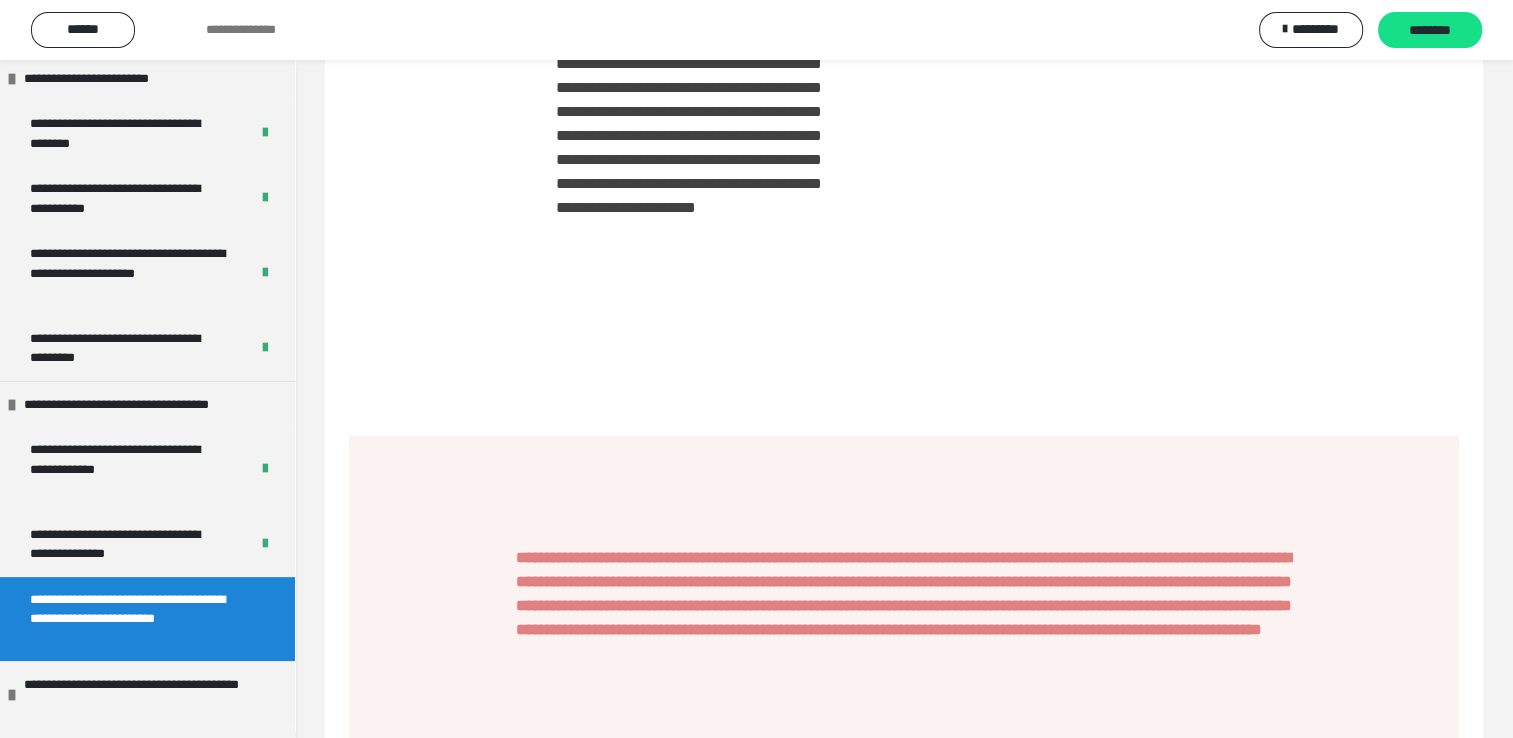 scroll, scrollTop: 2480, scrollLeft: 0, axis: vertical 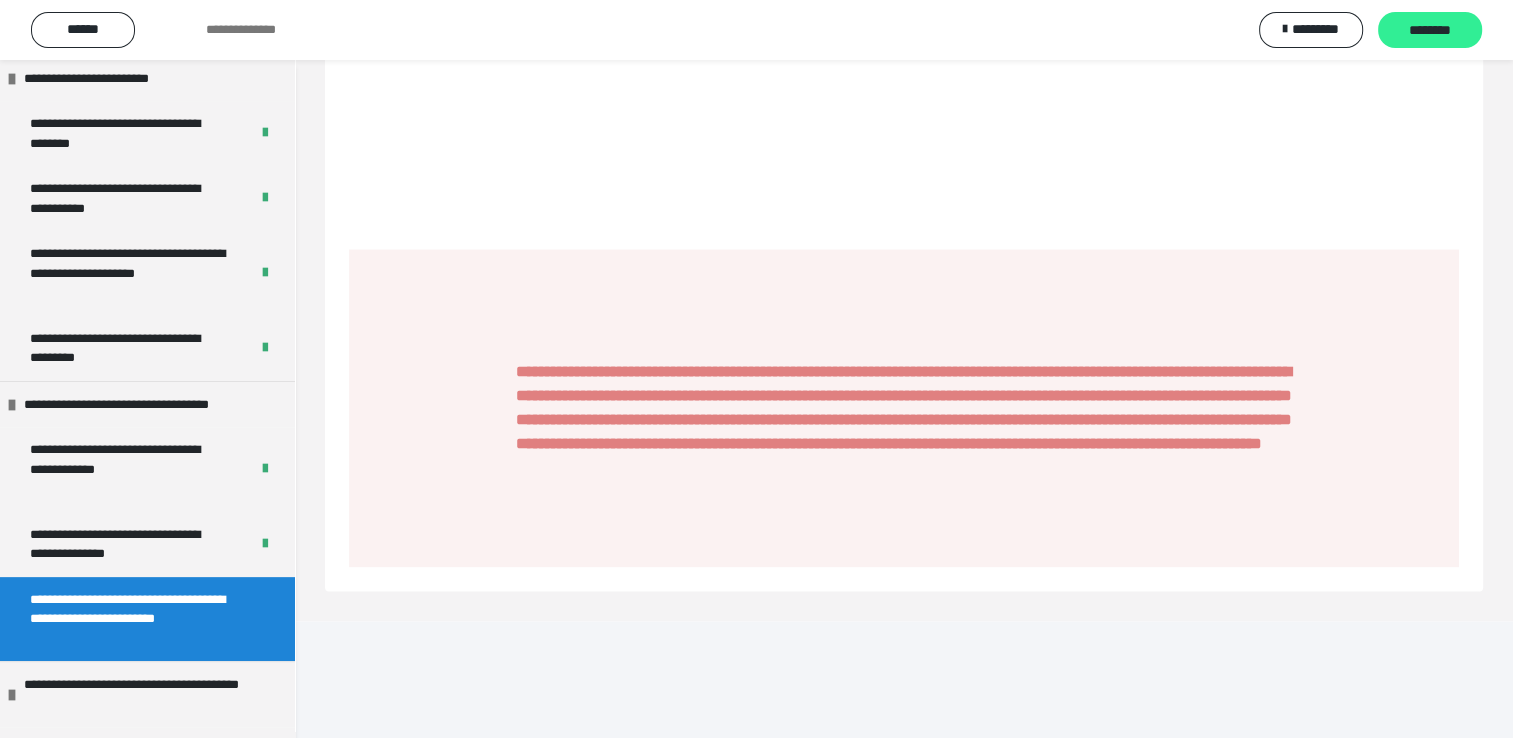click on "********" at bounding box center (1430, 31) 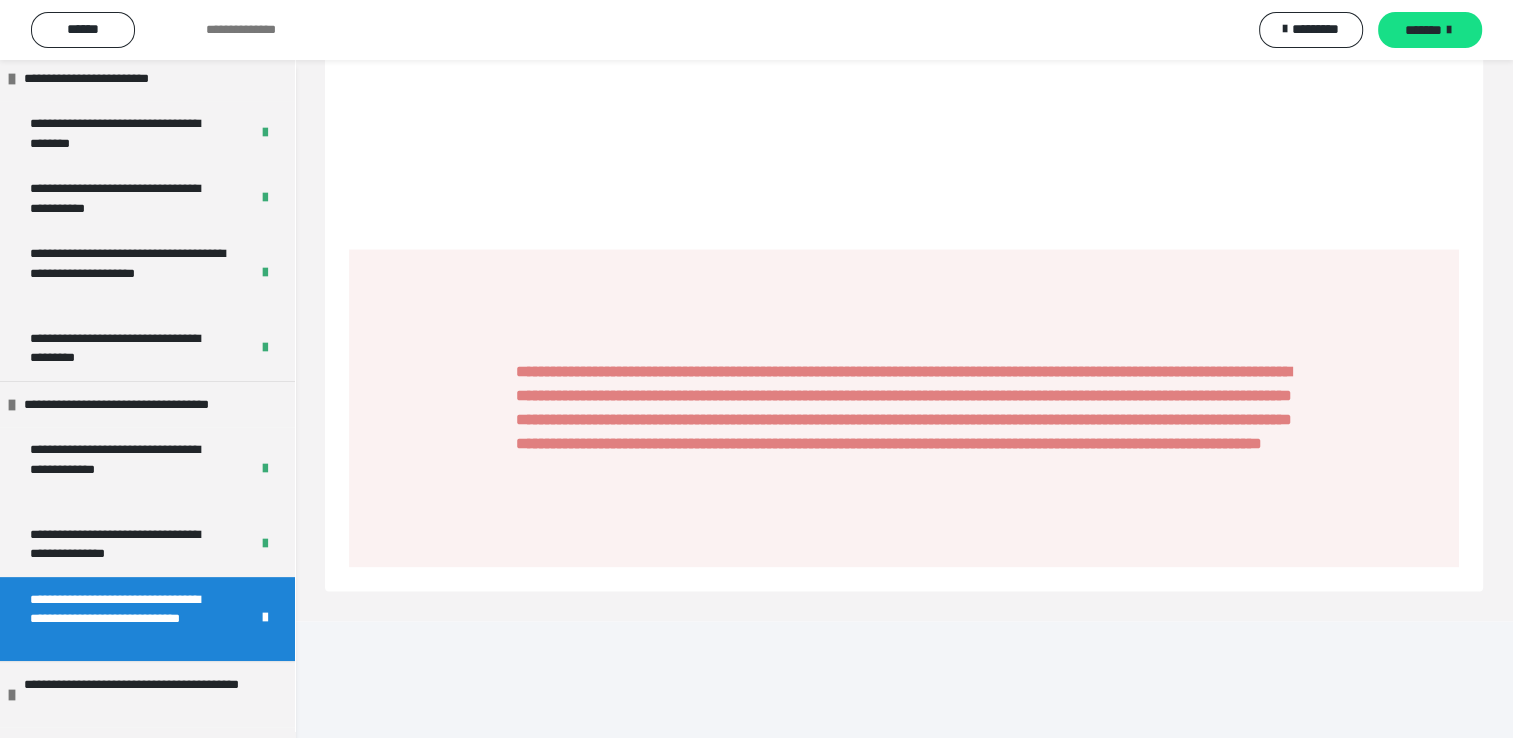 click on "*******" at bounding box center (1423, 30) 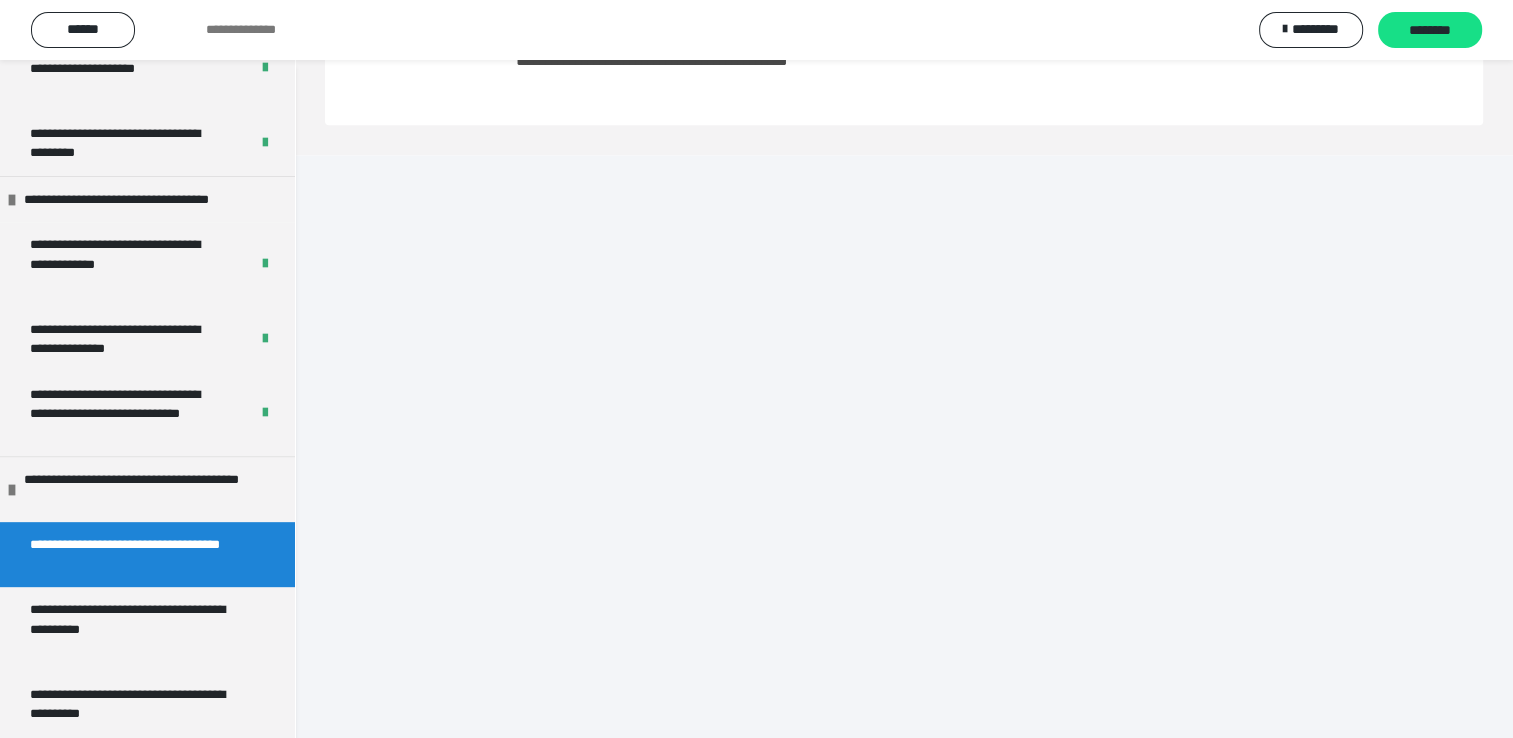 scroll, scrollTop: 852, scrollLeft: 0, axis: vertical 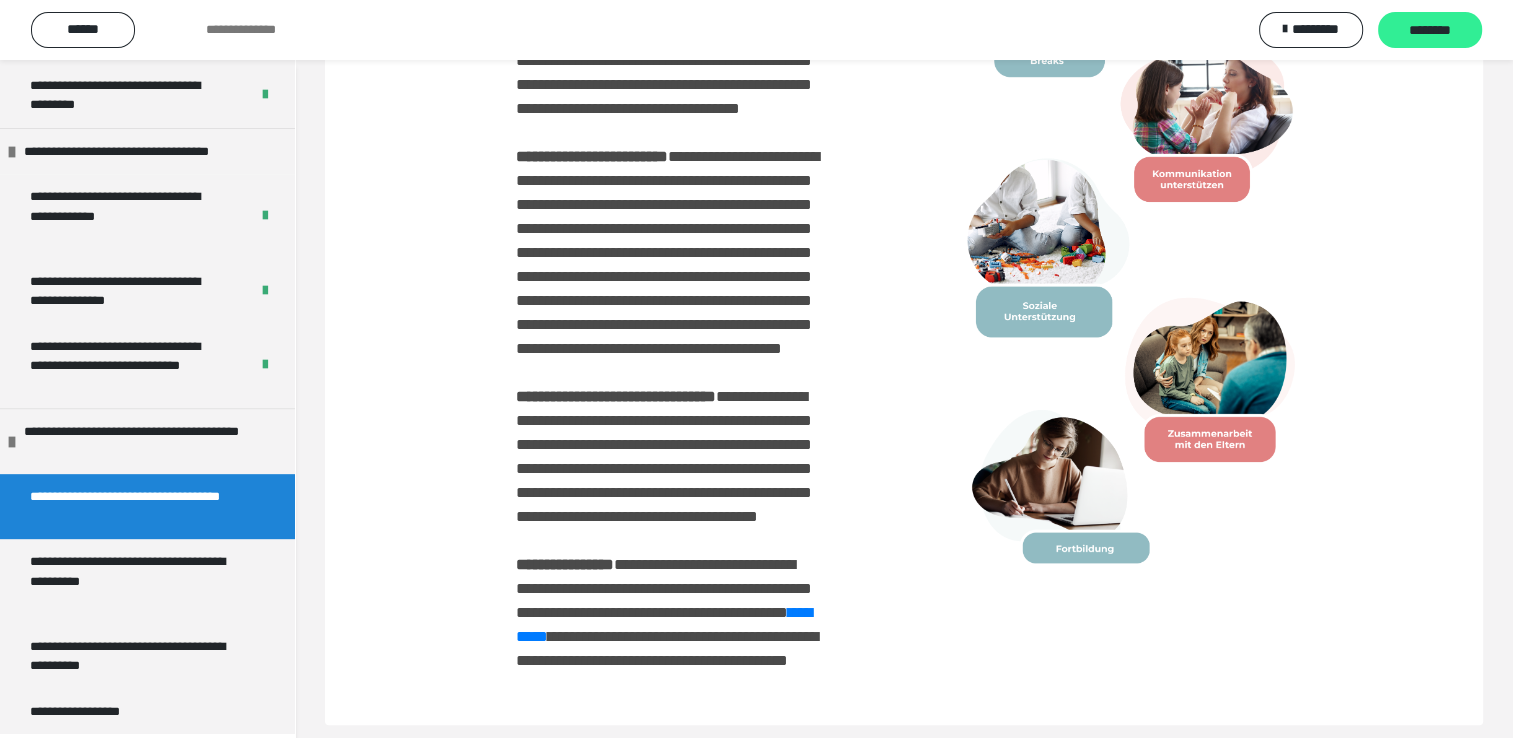 click on "********" at bounding box center [1430, 31] 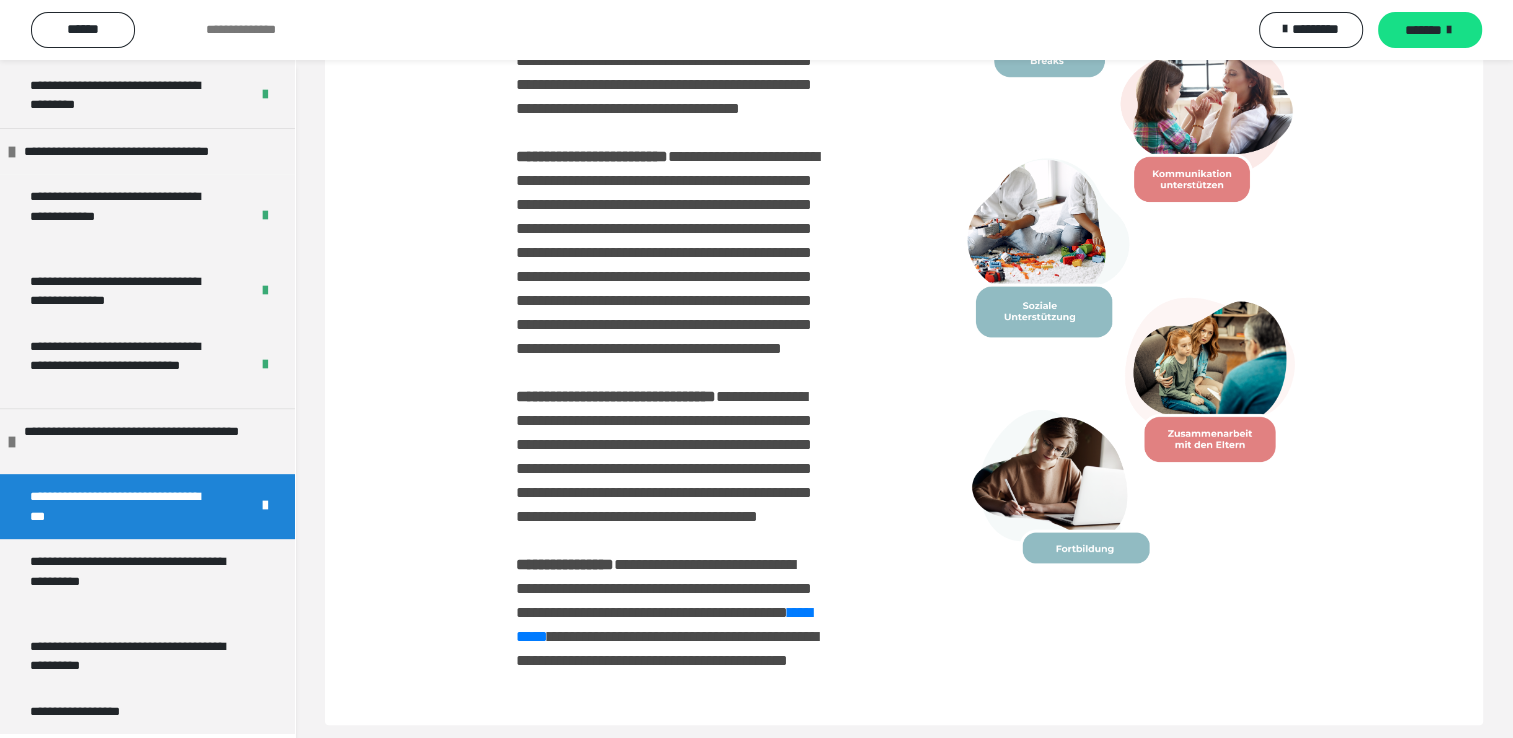 click on "*******" at bounding box center (1423, 30) 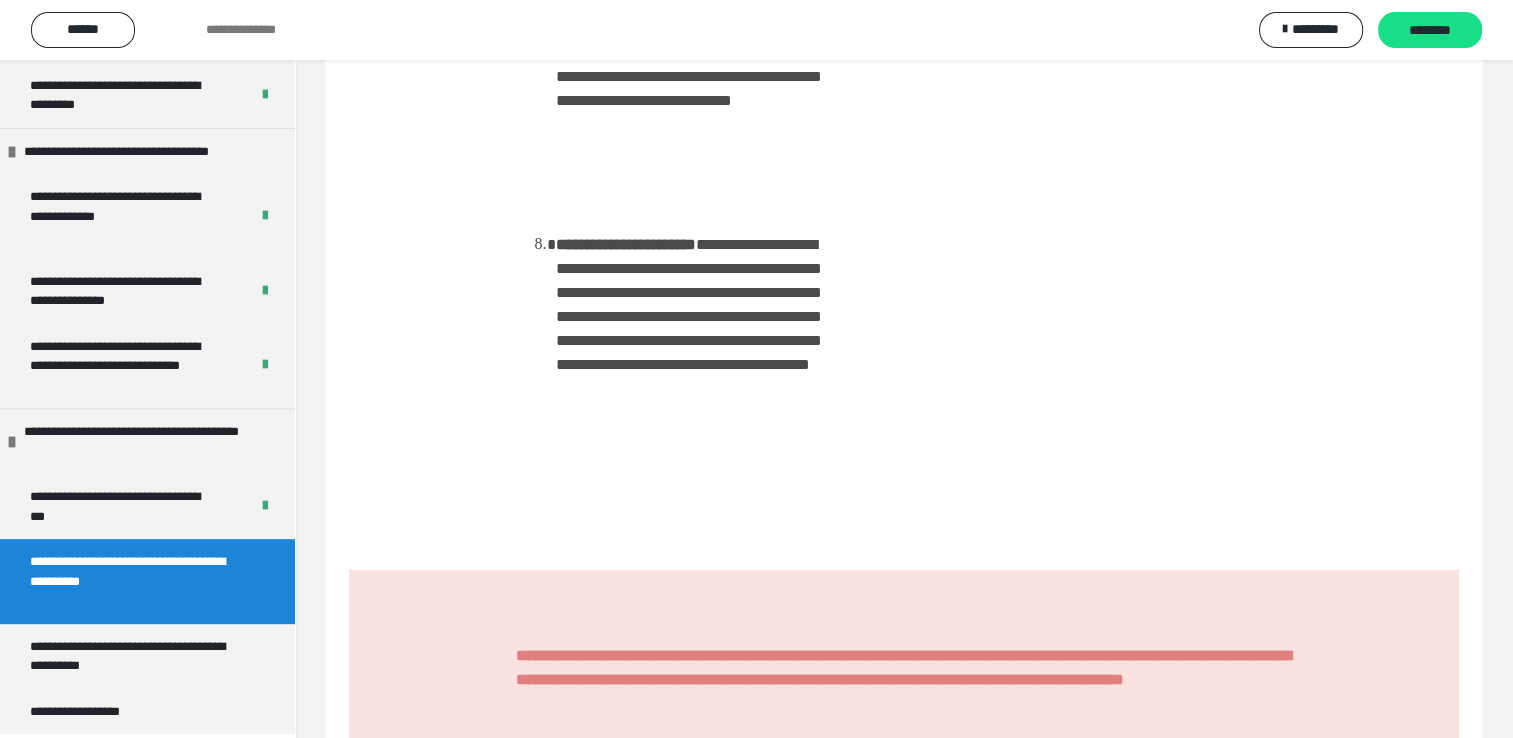 scroll, scrollTop: 2280, scrollLeft: 0, axis: vertical 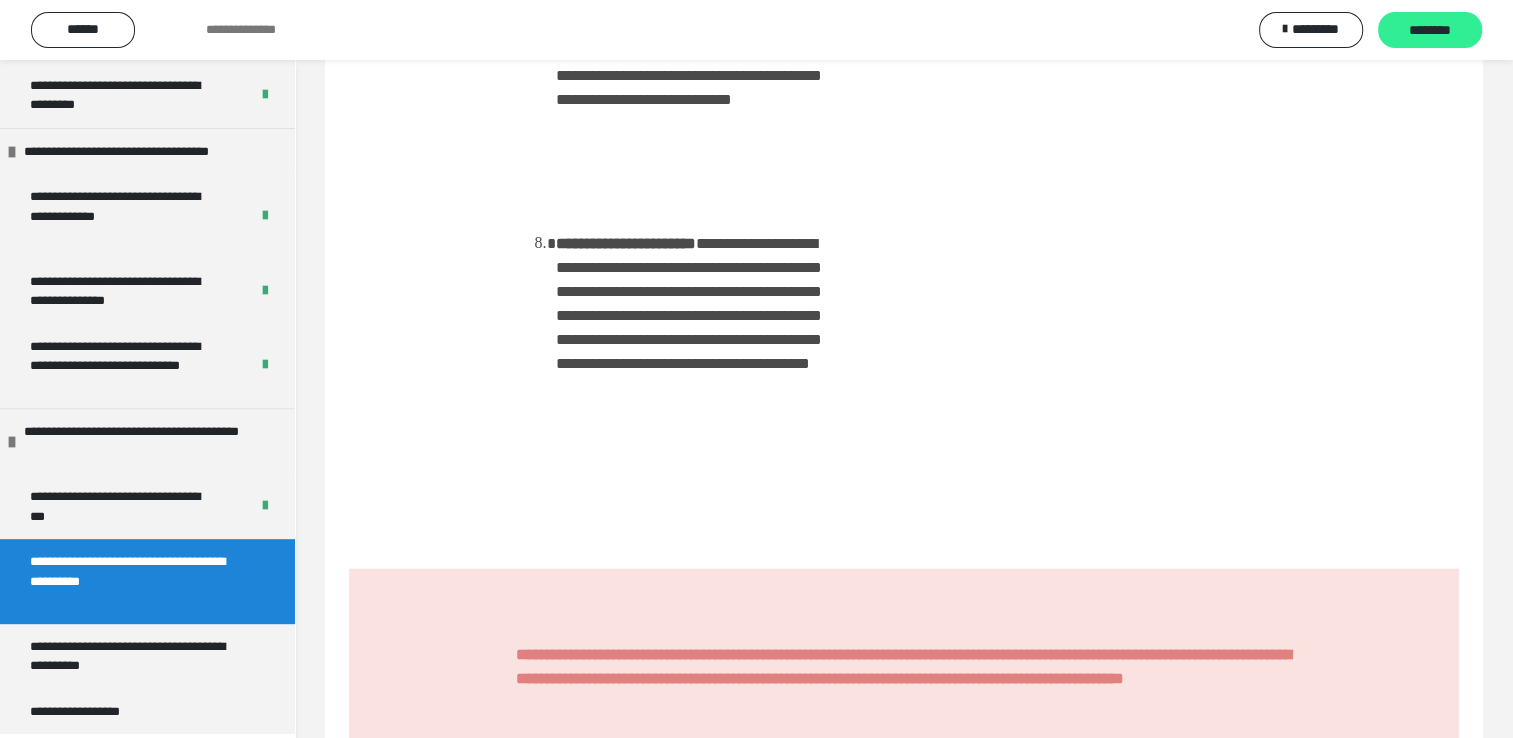 click on "********" at bounding box center (1430, 31) 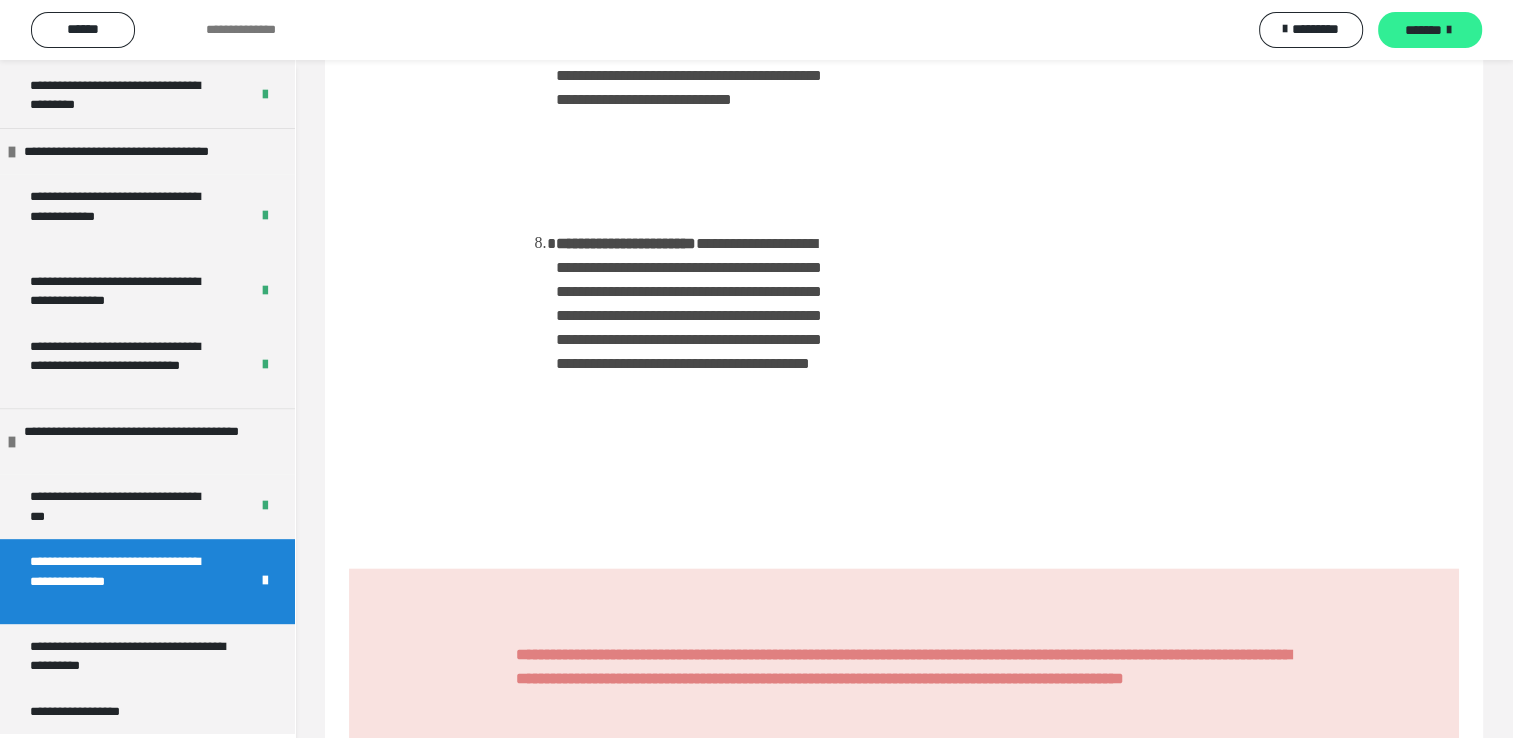 click on "*******" at bounding box center (1423, 30) 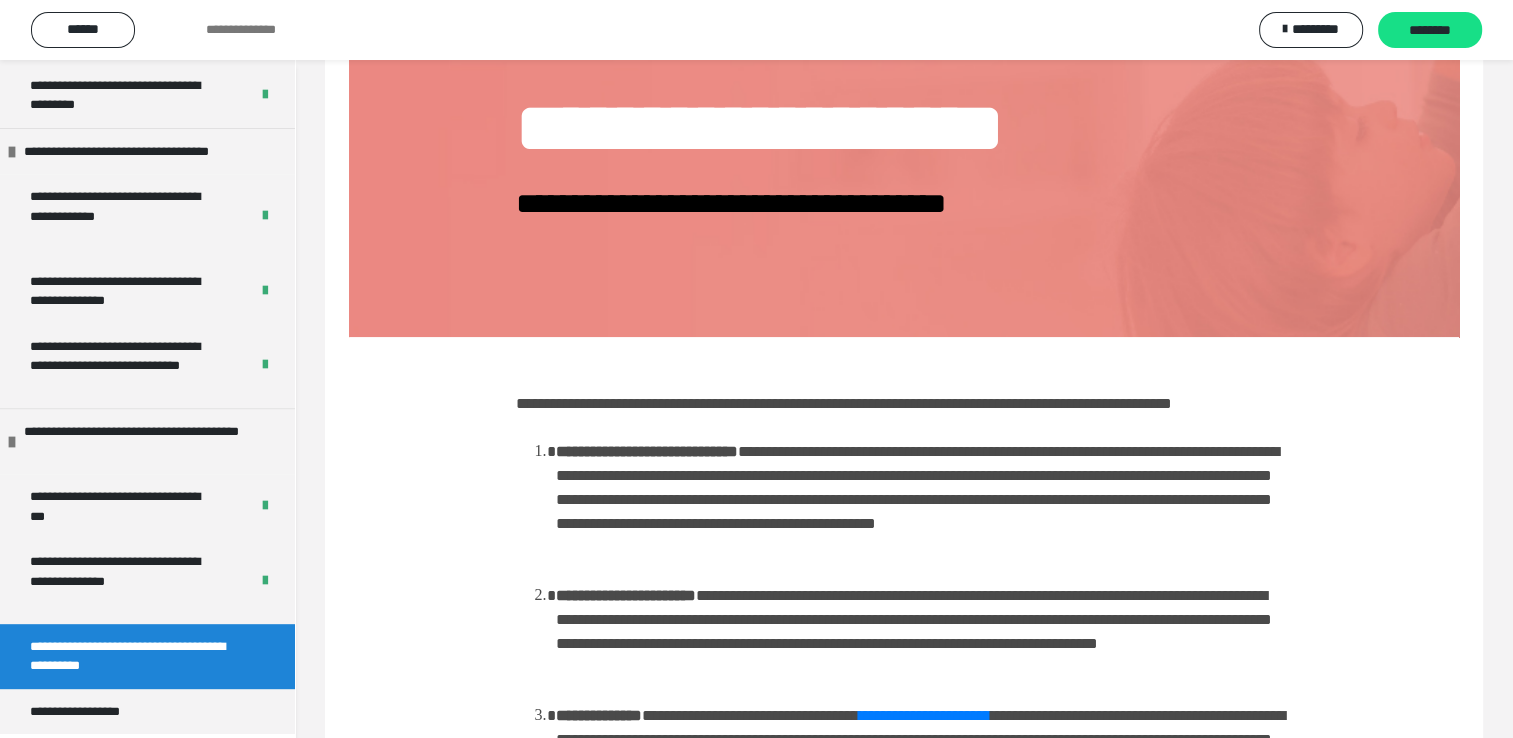 scroll, scrollTop: 188, scrollLeft: 0, axis: vertical 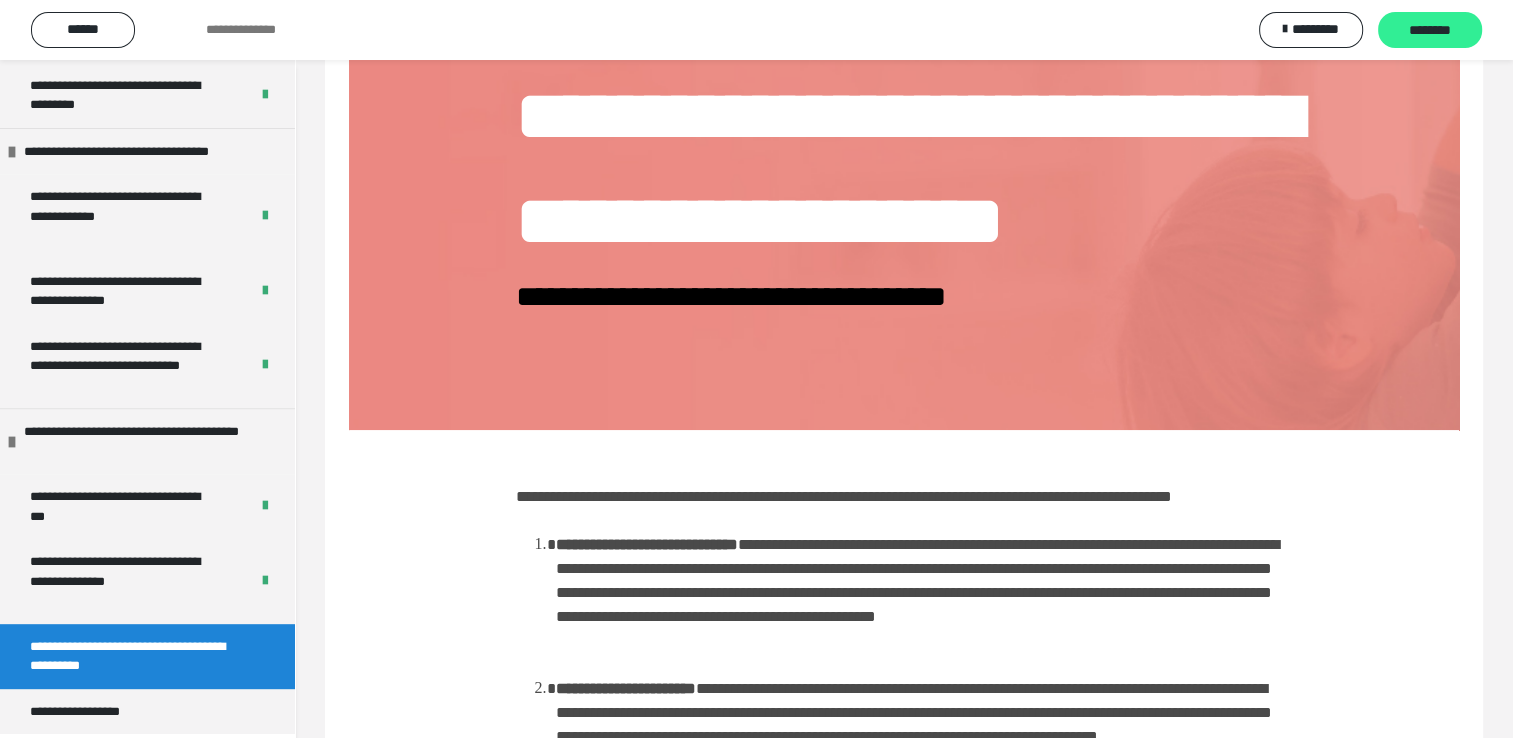 click on "********" at bounding box center [1430, 31] 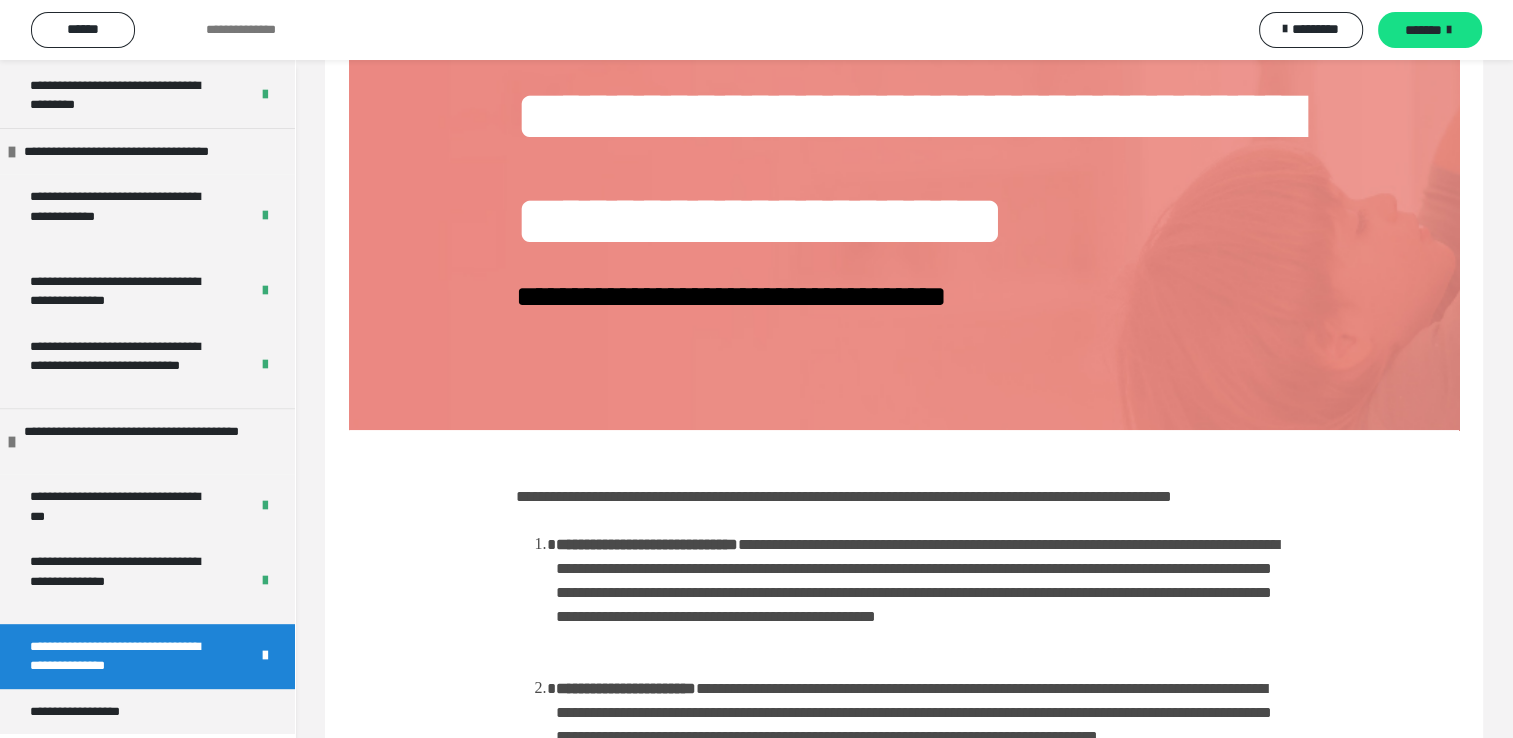 click on "*******" at bounding box center [1423, 30] 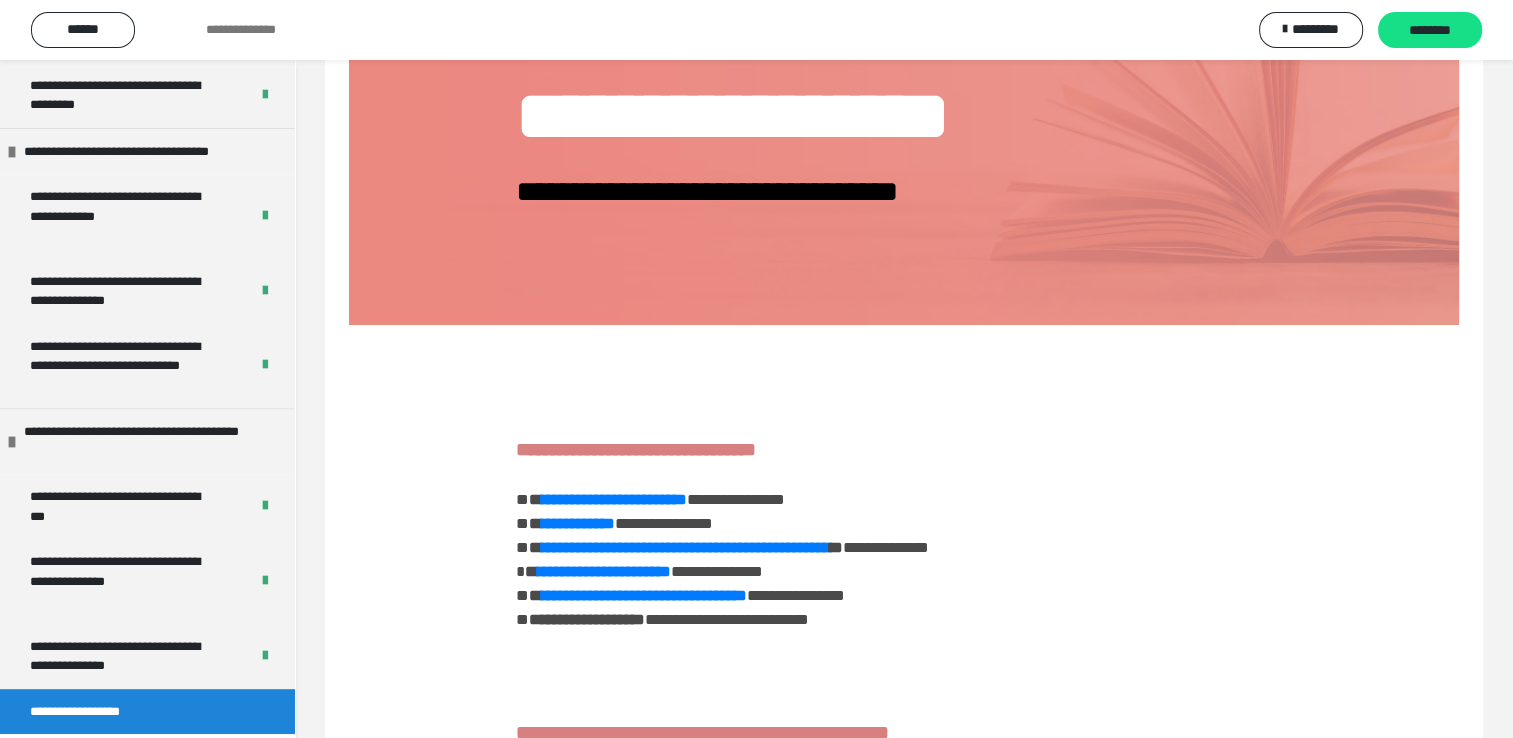 scroll, scrollTop: 852, scrollLeft: 0, axis: vertical 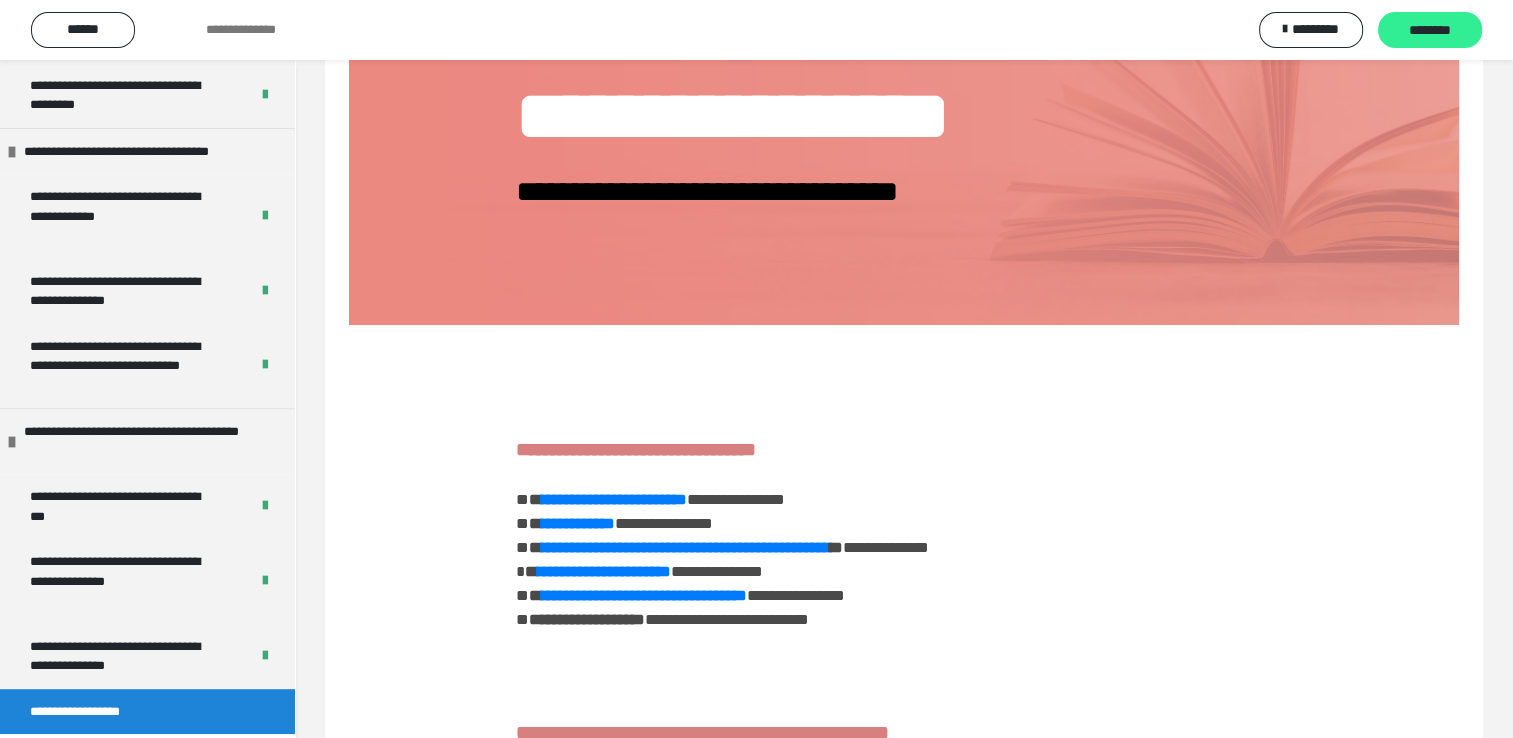 click on "********" at bounding box center (1430, 31) 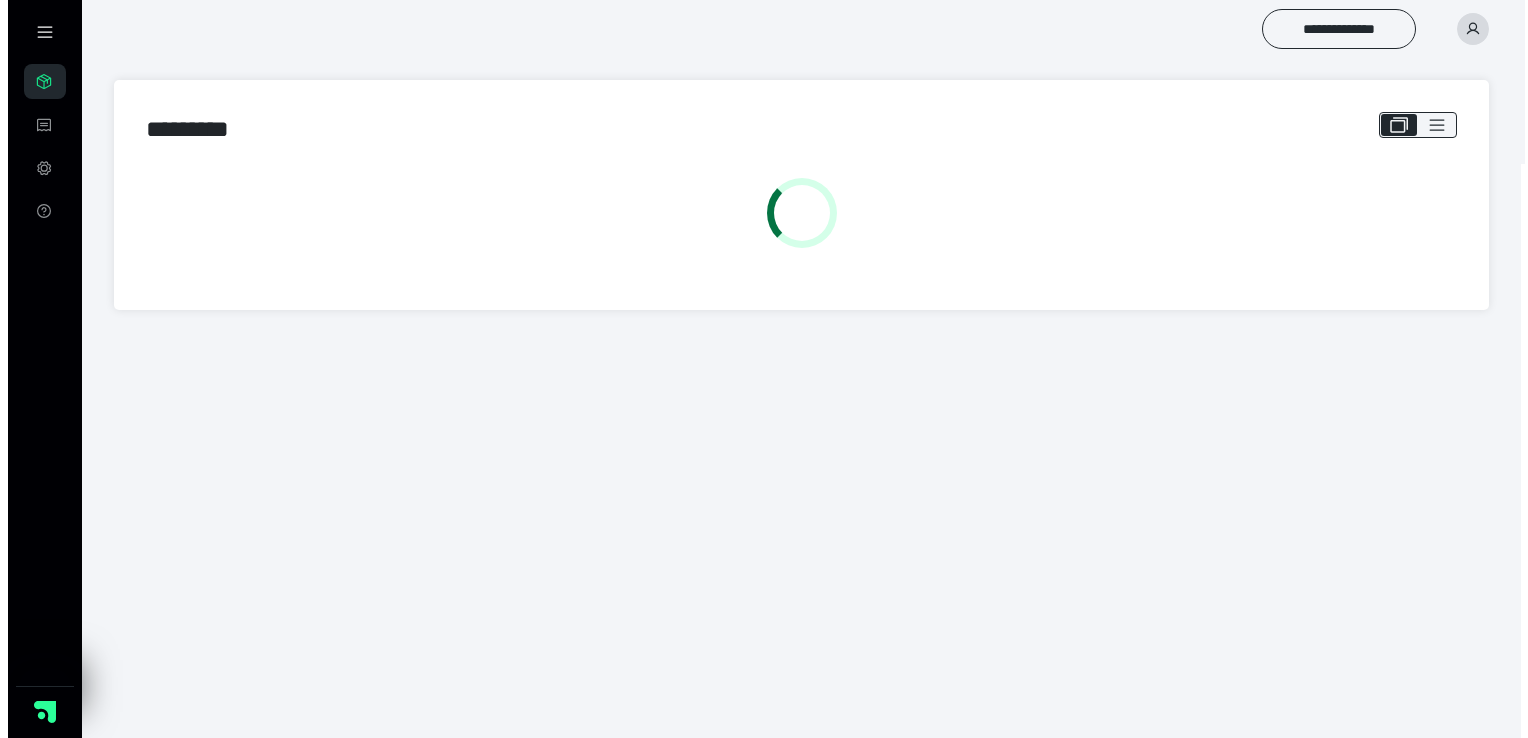 scroll, scrollTop: 0, scrollLeft: 0, axis: both 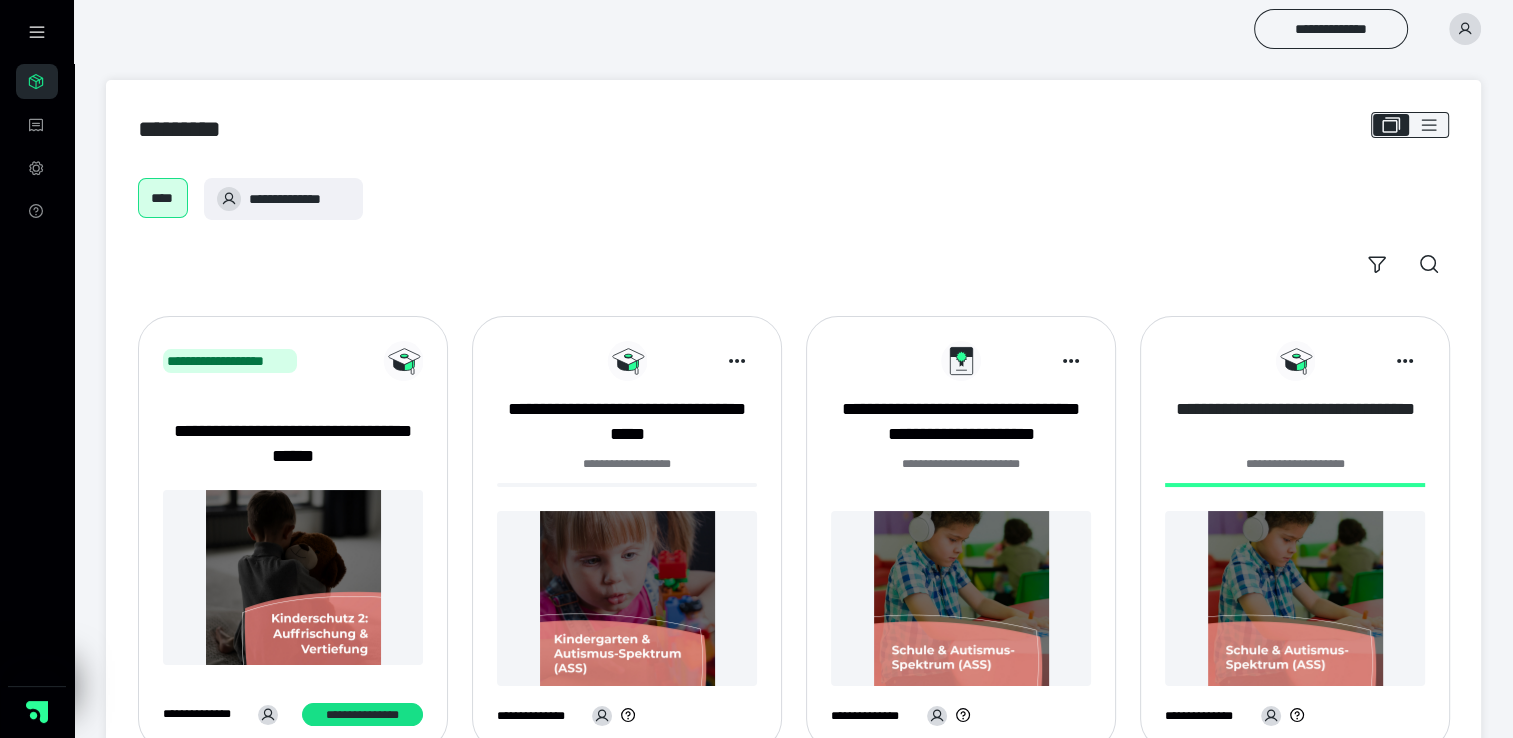 click on "**********" at bounding box center (1295, 422) 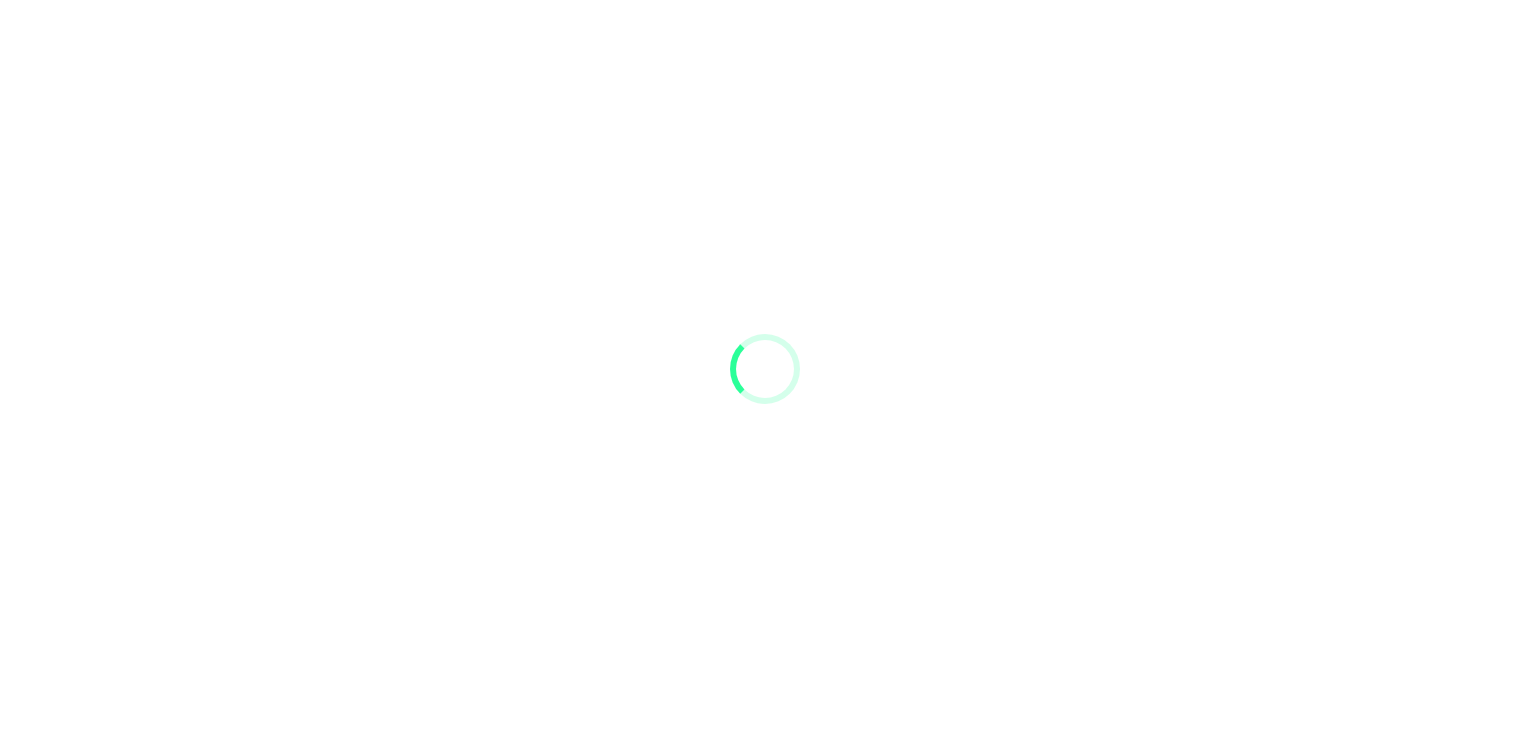 scroll, scrollTop: 0, scrollLeft: 0, axis: both 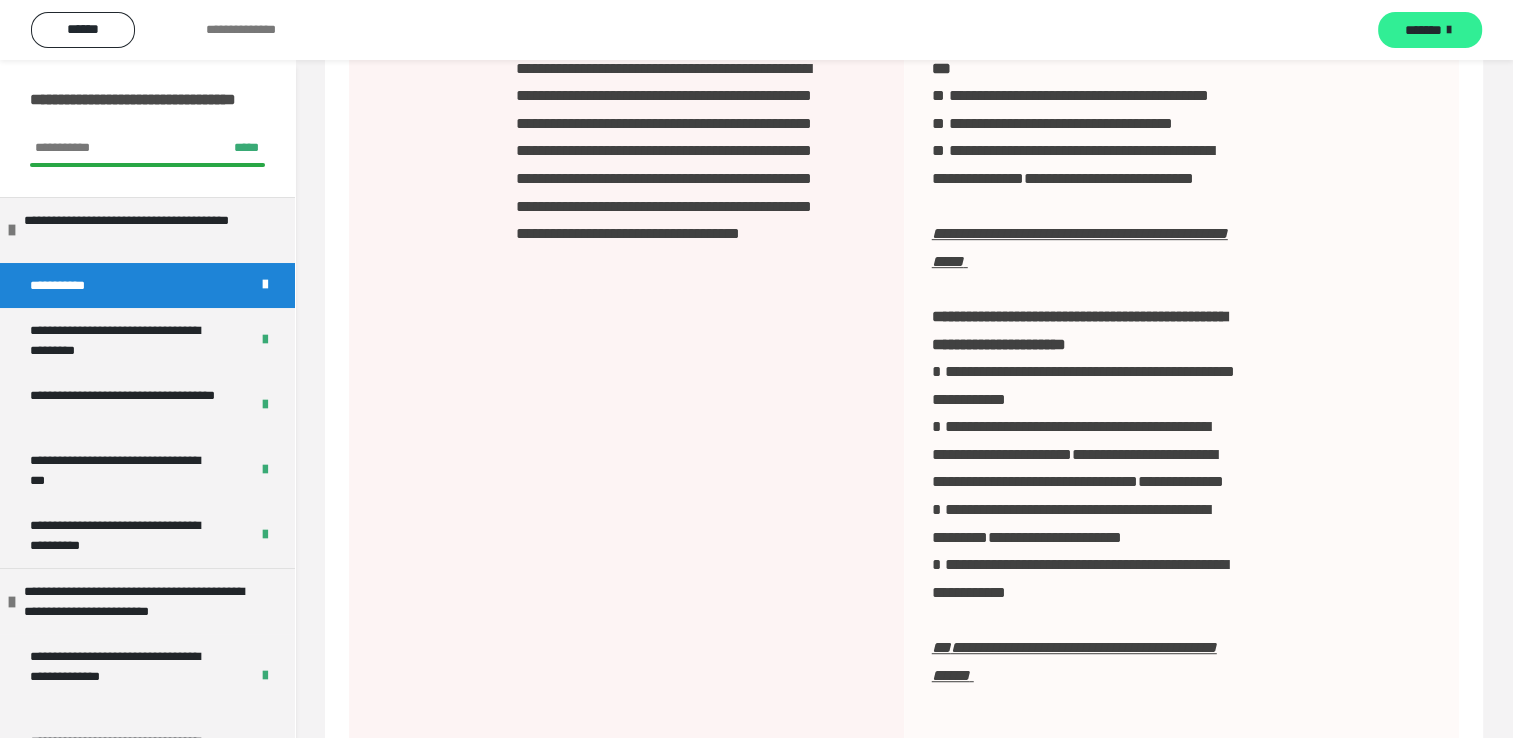 click on "*******" at bounding box center (1423, 30) 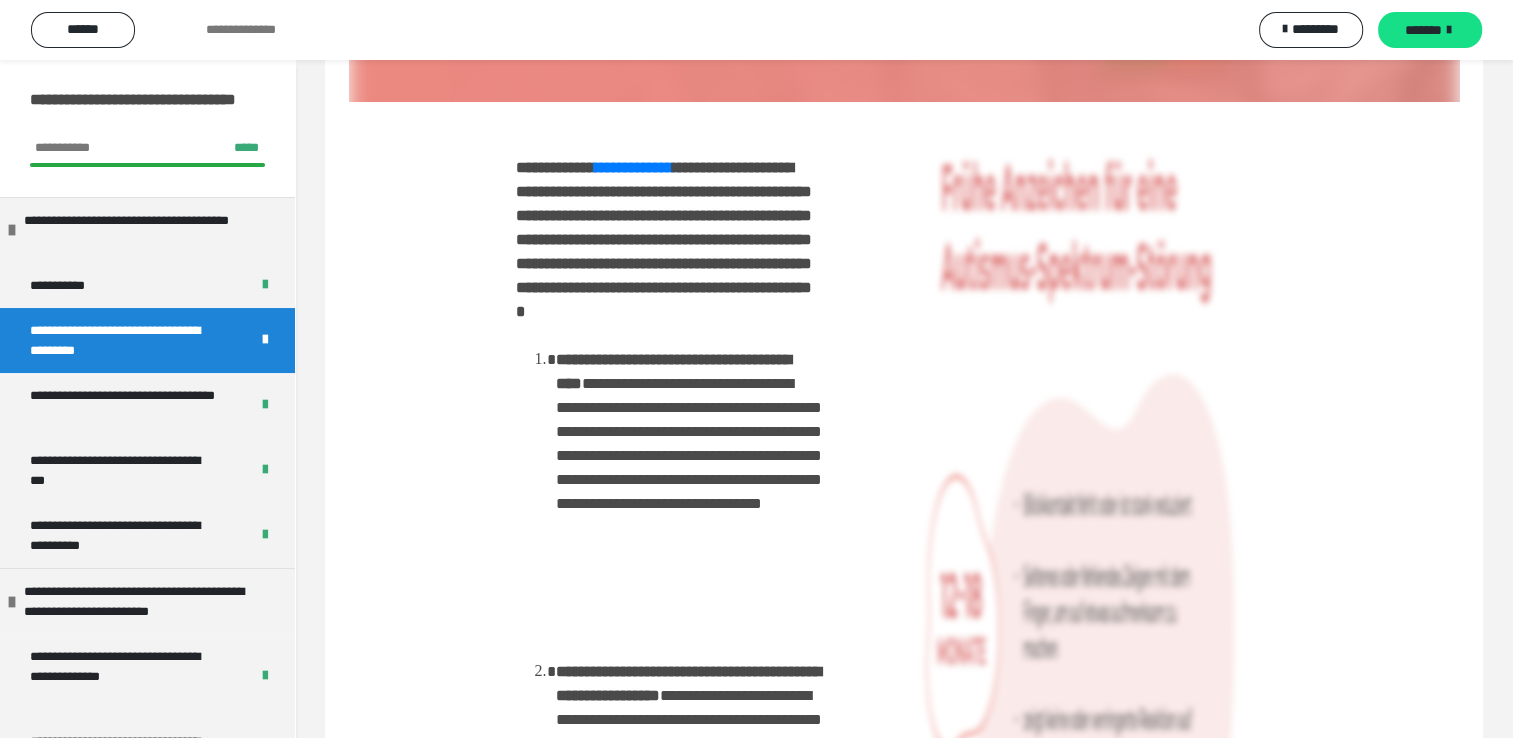 scroll, scrollTop: 400, scrollLeft: 0, axis: vertical 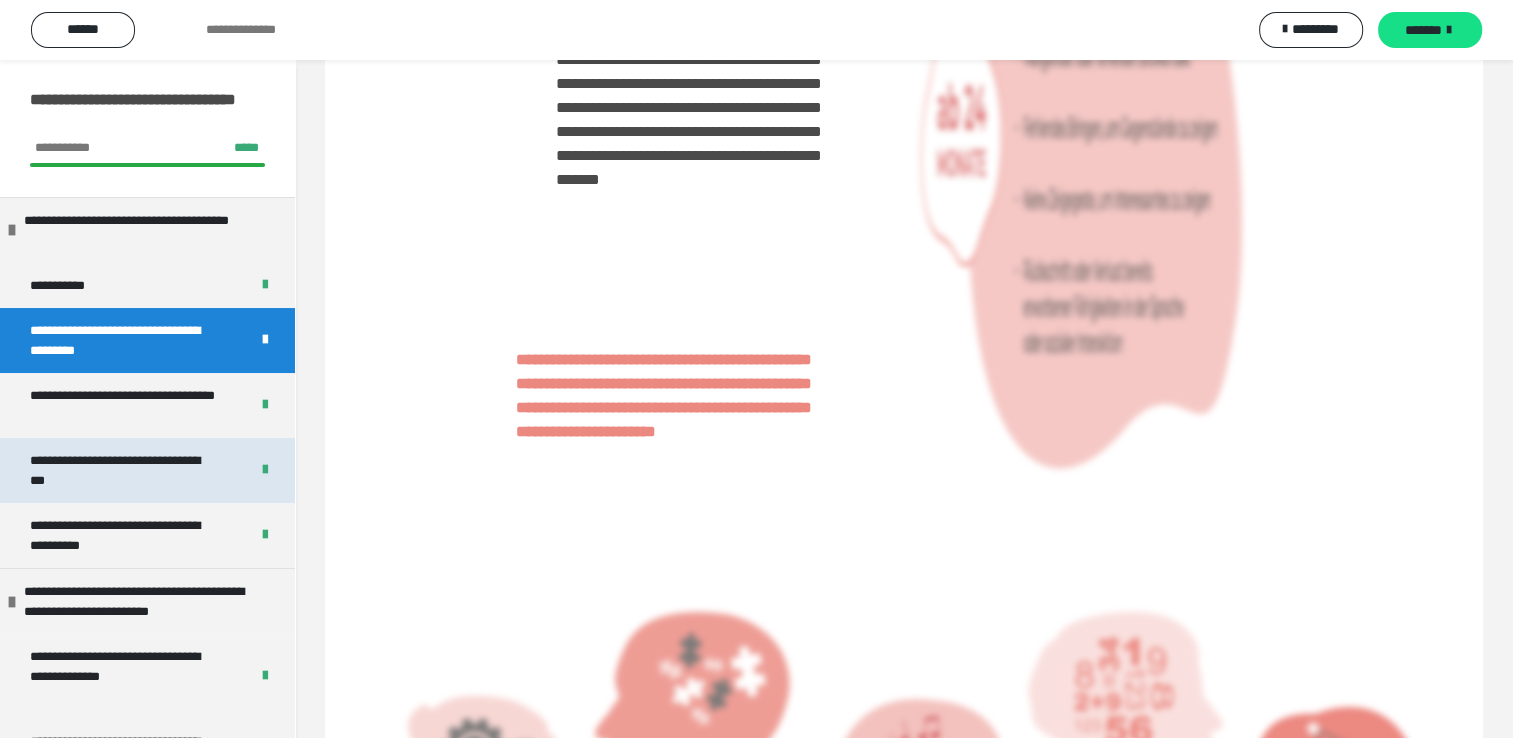click on "**********" at bounding box center (124, 470) 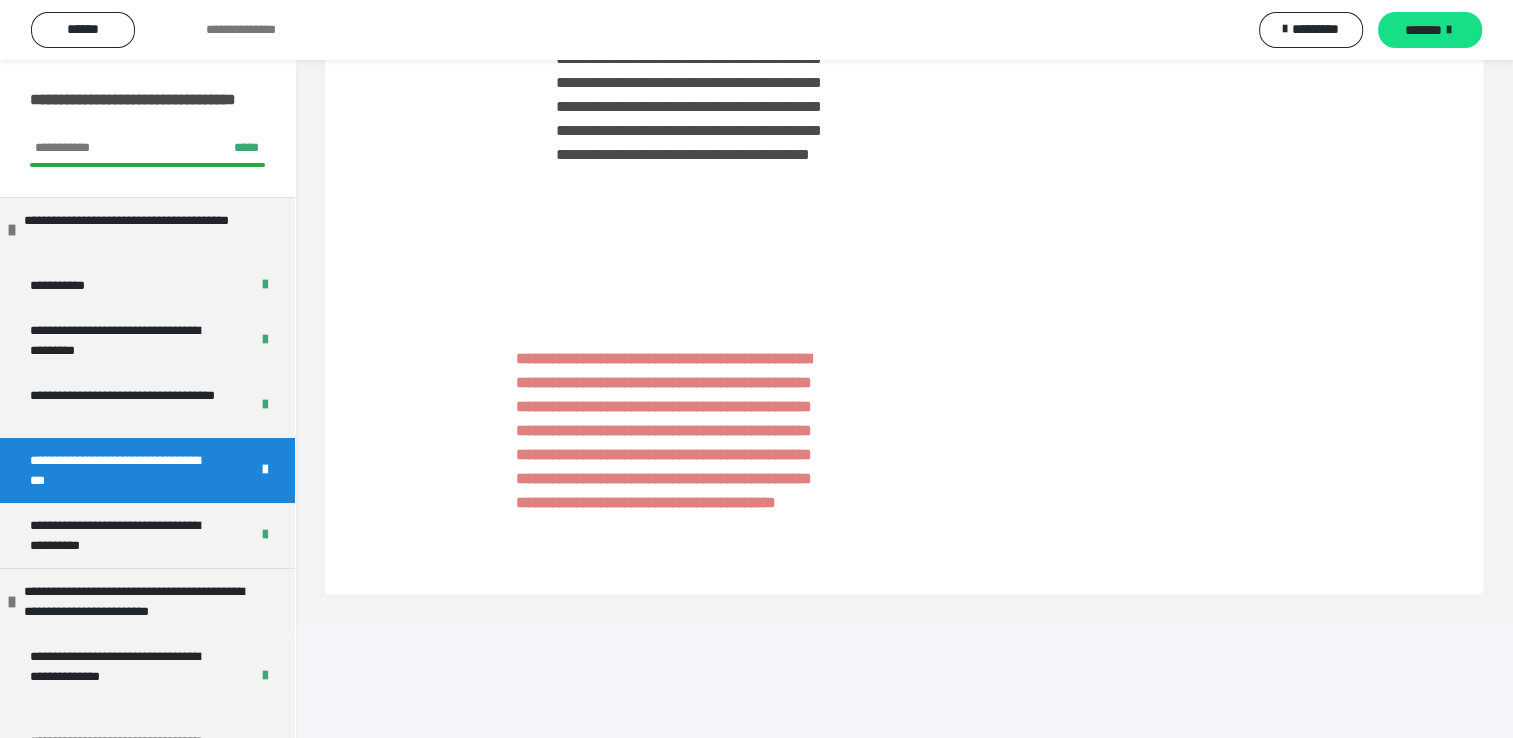 scroll, scrollTop: 2888, scrollLeft: 0, axis: vertical 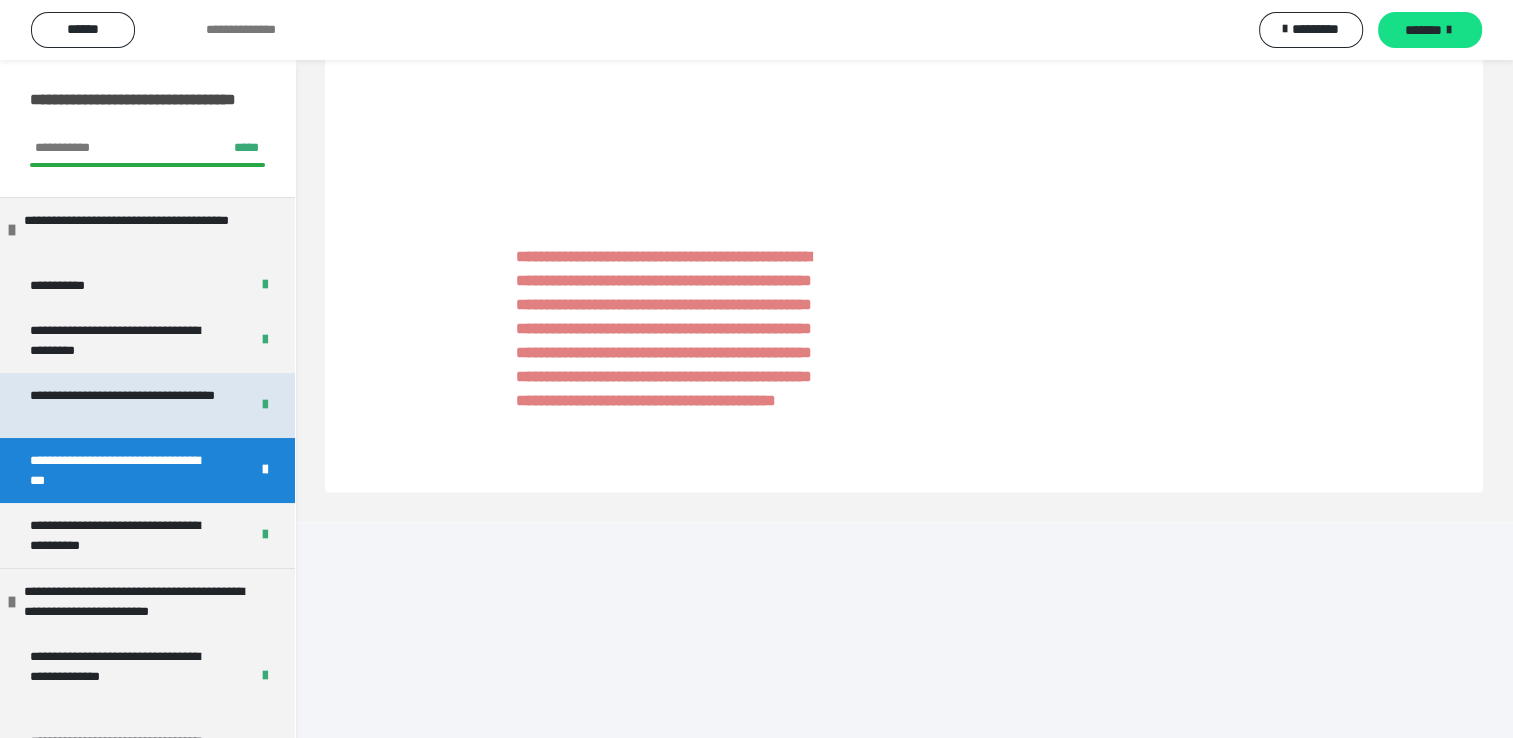 click on "**********" at bounding box center (124, 405) 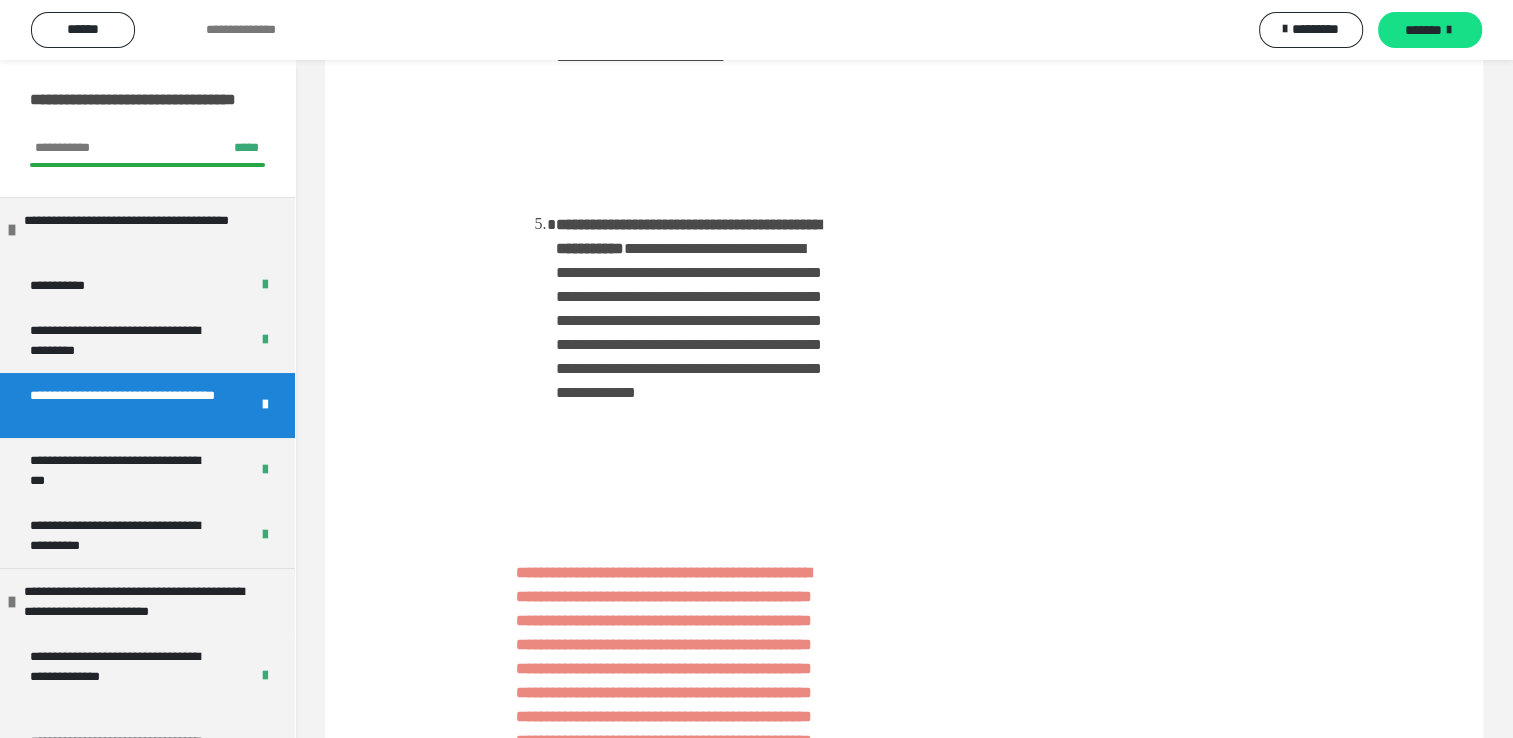 scroll, scrollTop: 1858, scrollLeft: 0, axis: vertical 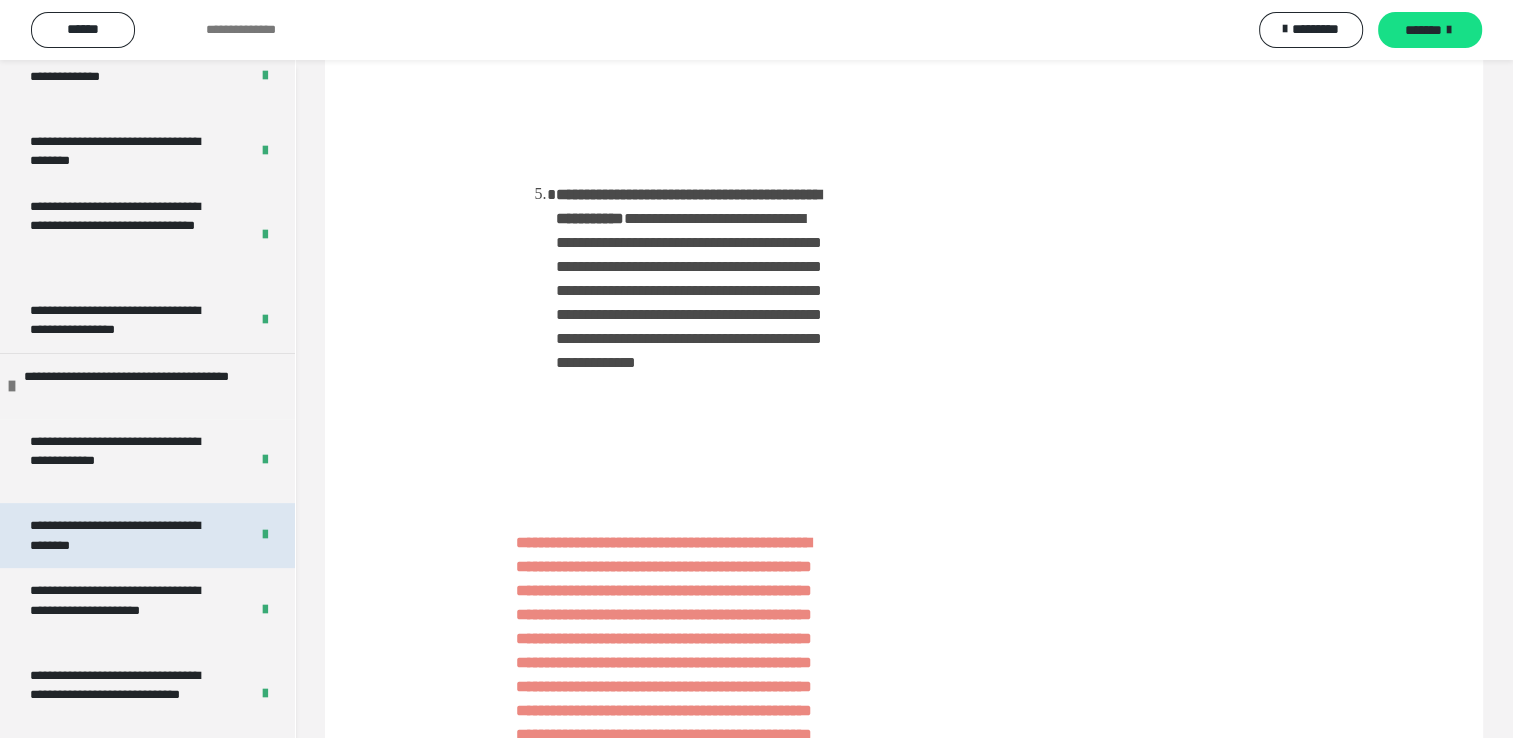 click on "**********" at bounding box center [124, 535] 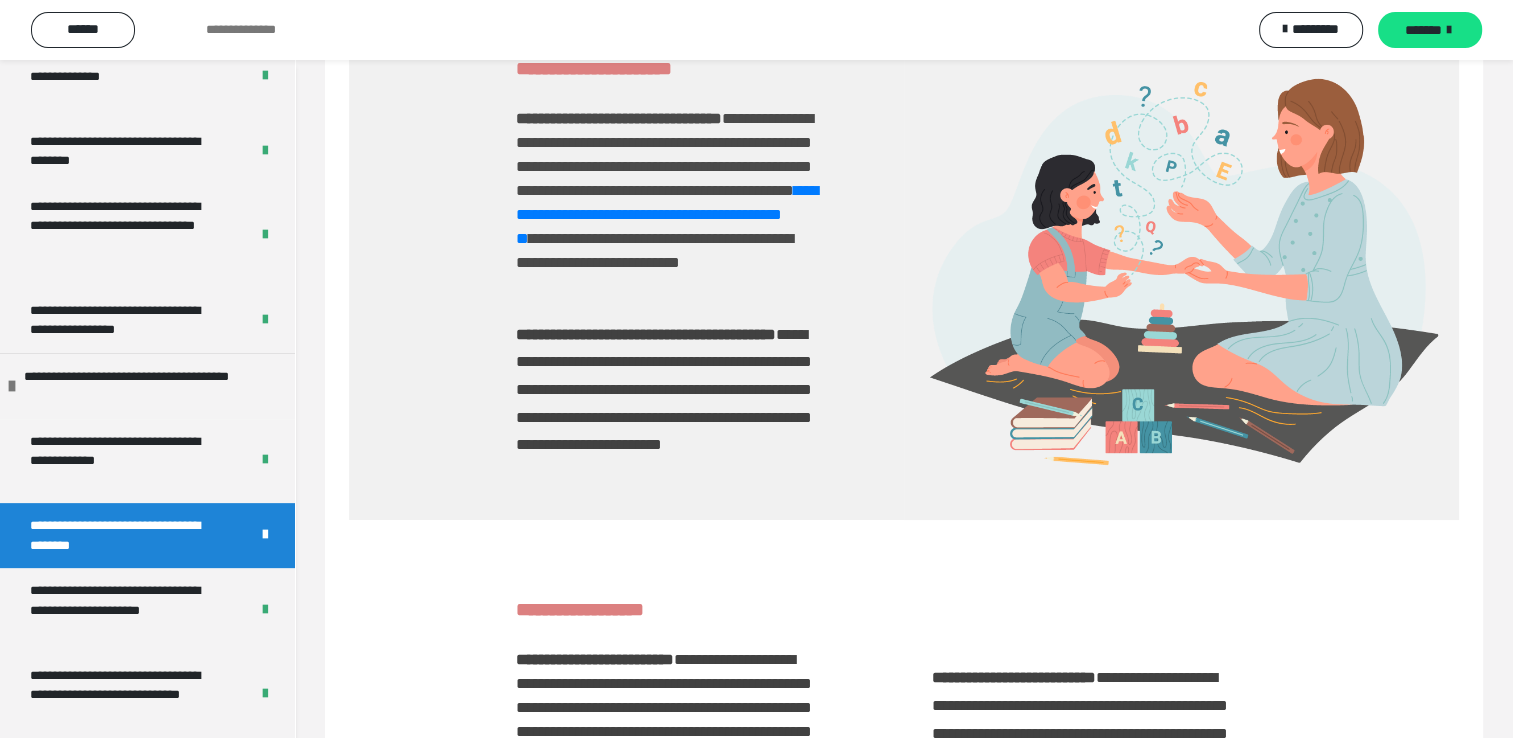 scroll, scrollTop: 758, scrollLeft: 0, axis: vertical 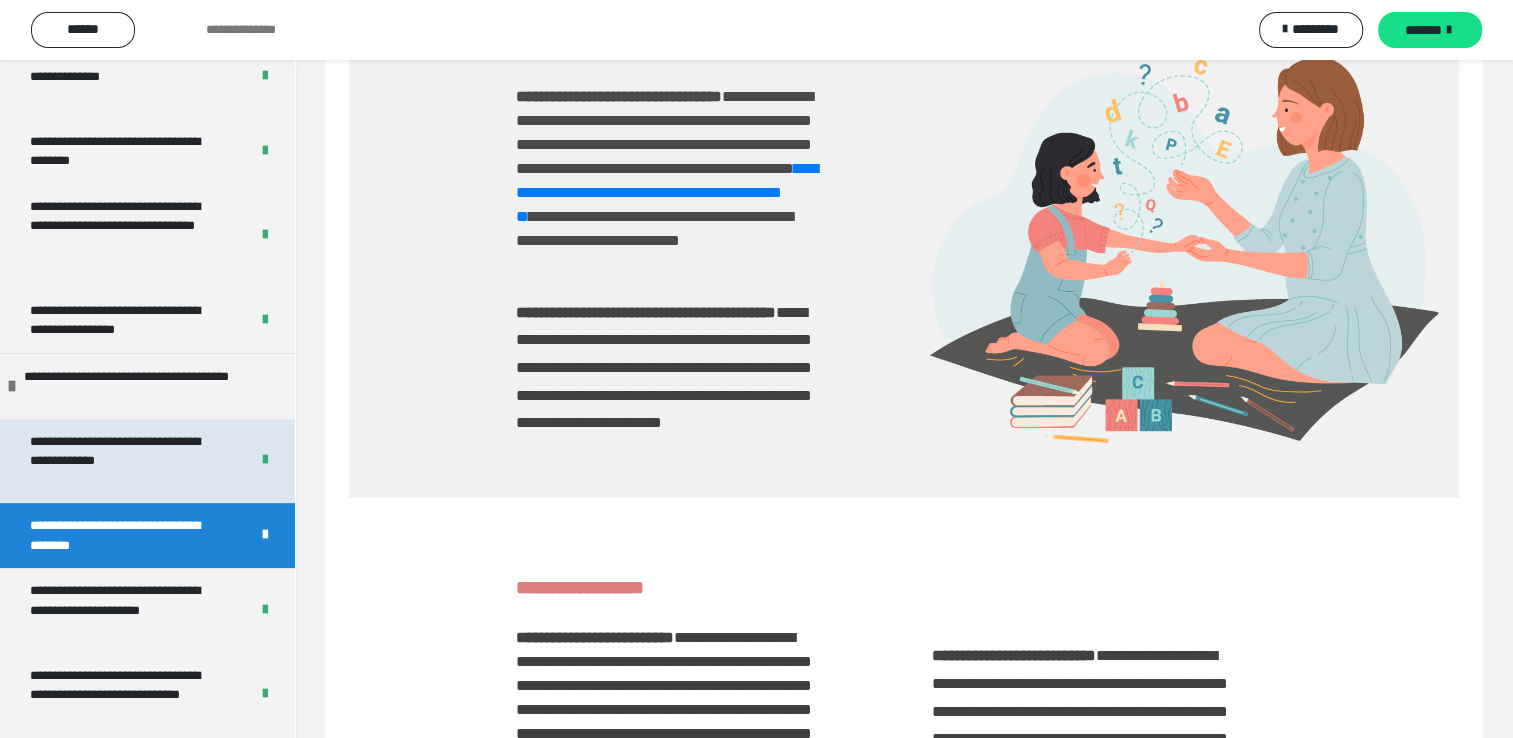 click on "**********" at bounding box center (124, 461) 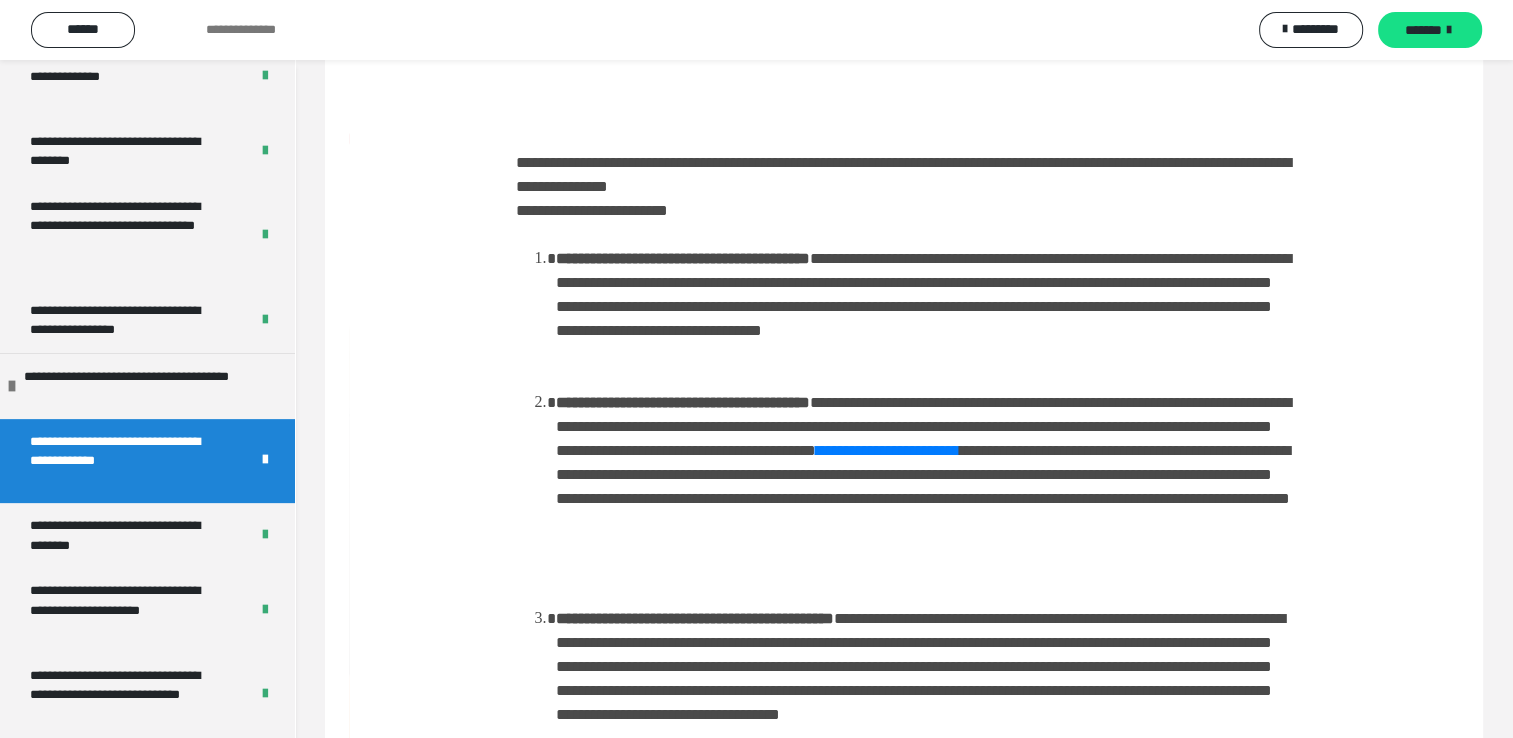 scroll, scrollTop: 658, scrollLeft: 0, axis: vertical 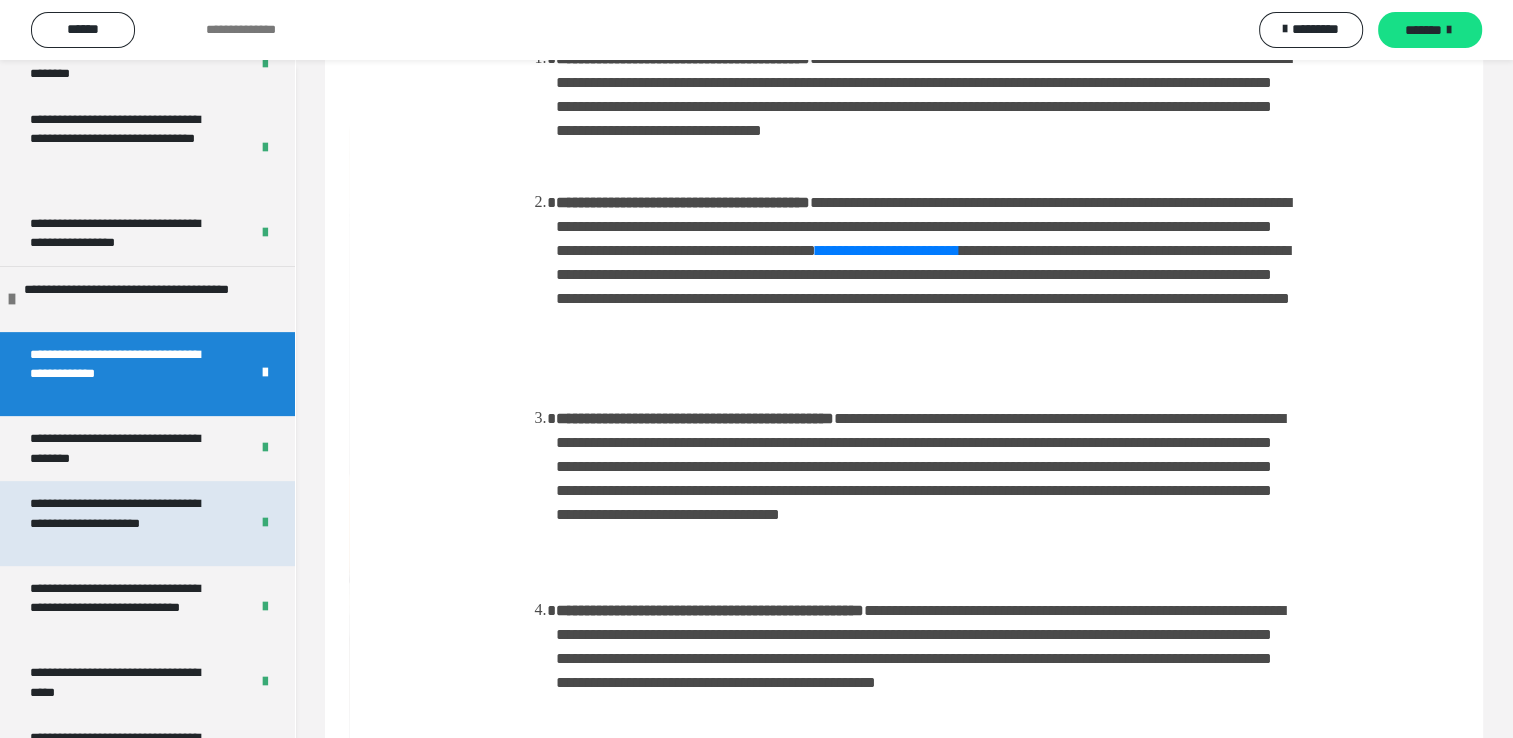 click on "**********" at bounding box center [124, 523] 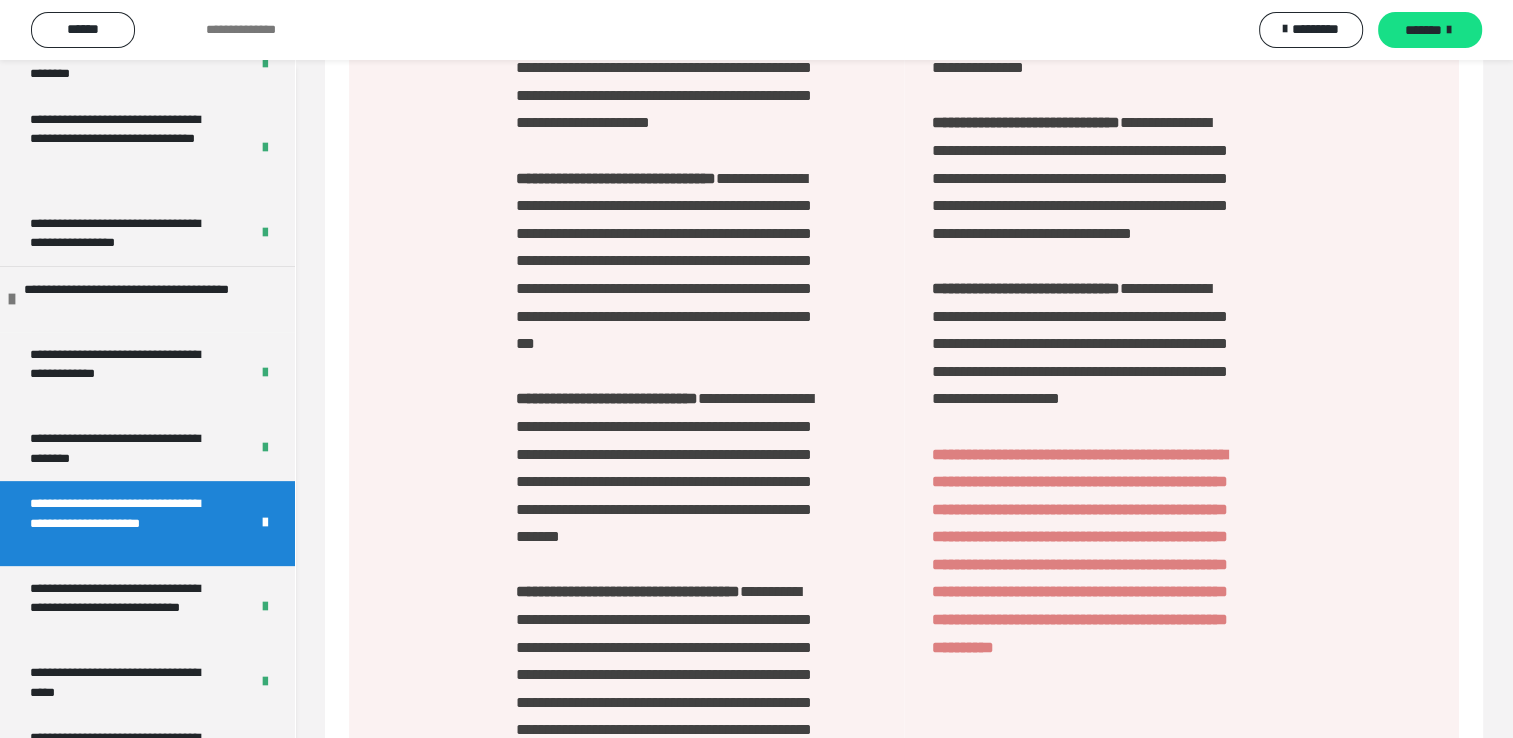 scroll, scrollTop: 1758, scrollLeft: 0, axis: vertical 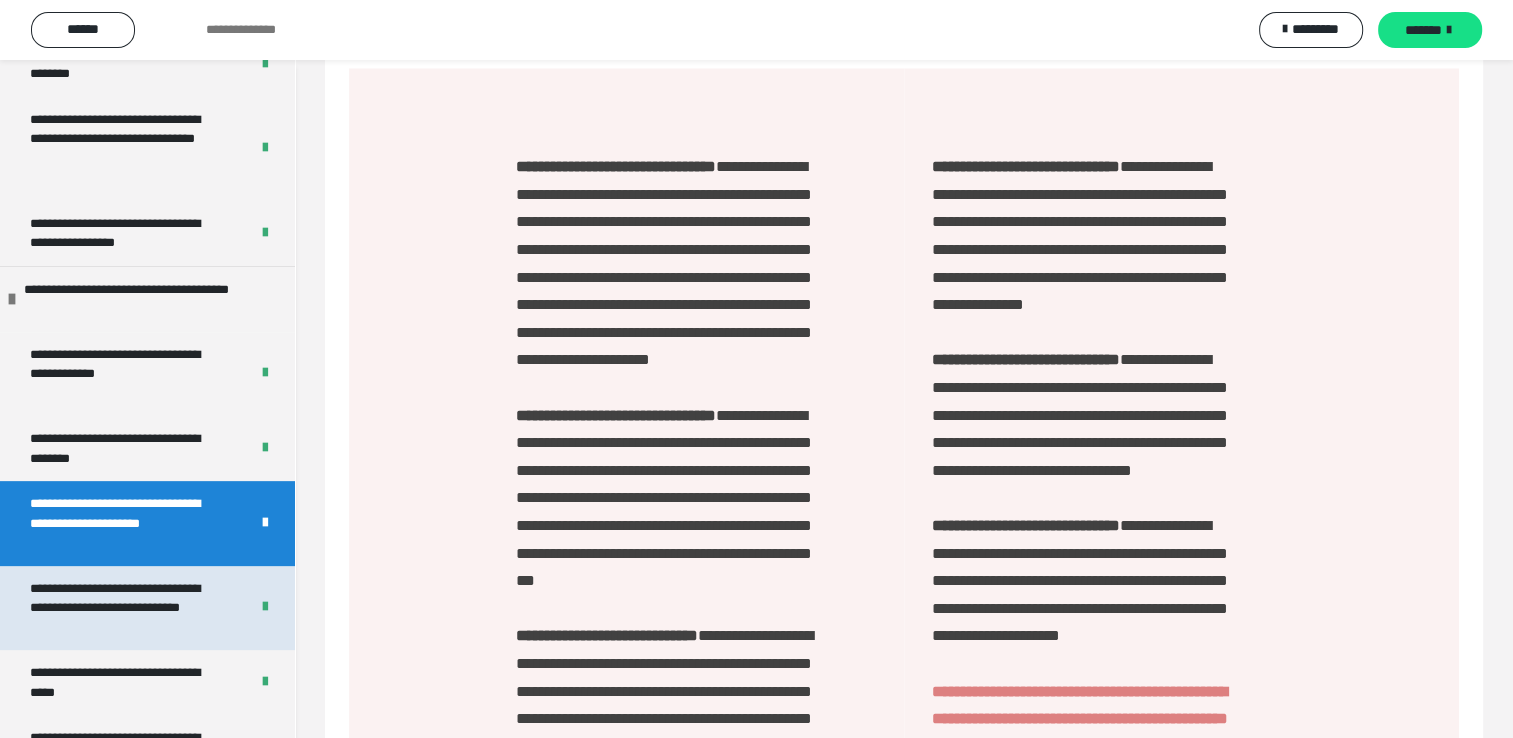 click on "**********" at bounding box center (124, 608) 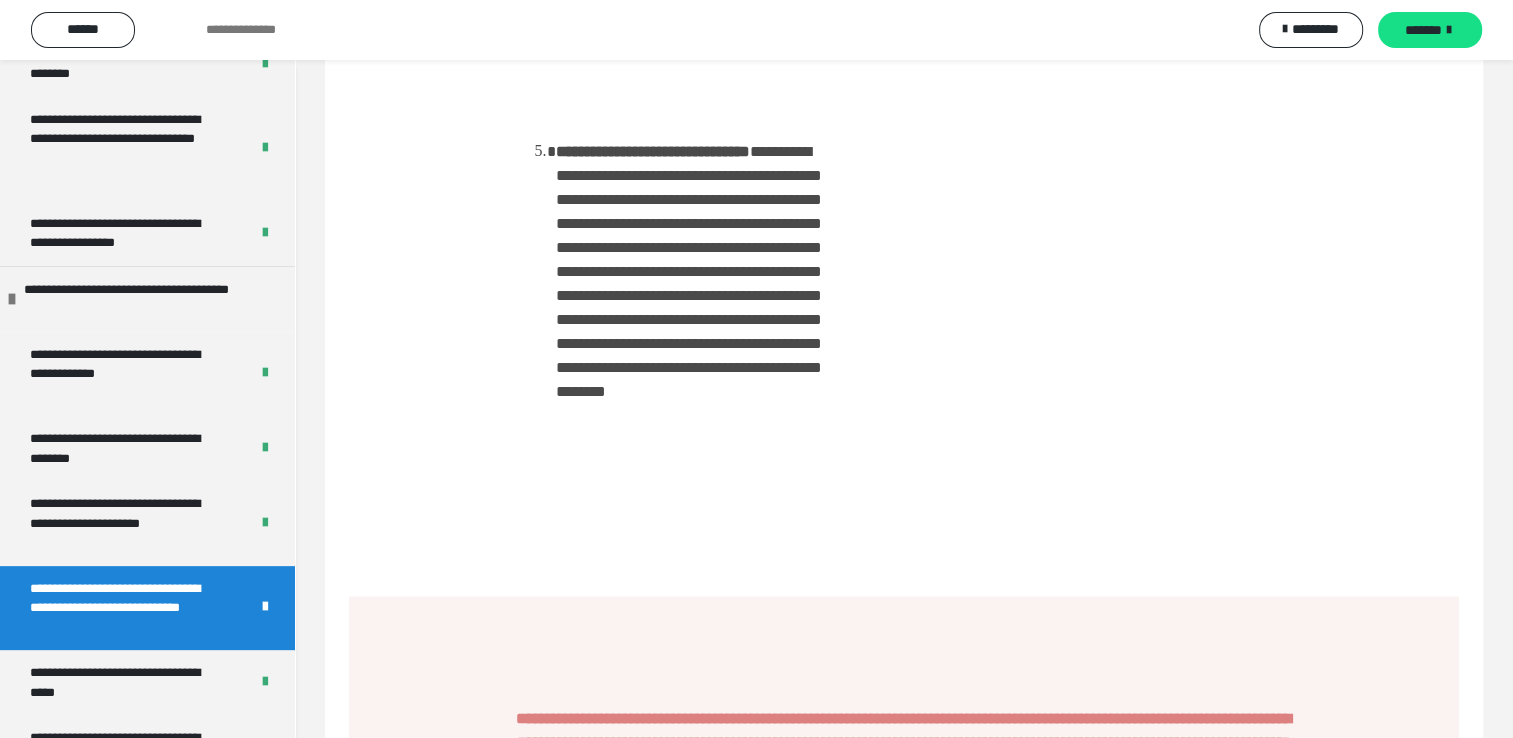 scroll, scrollTop: 2258, scrollLeft: 0, axis: vertical 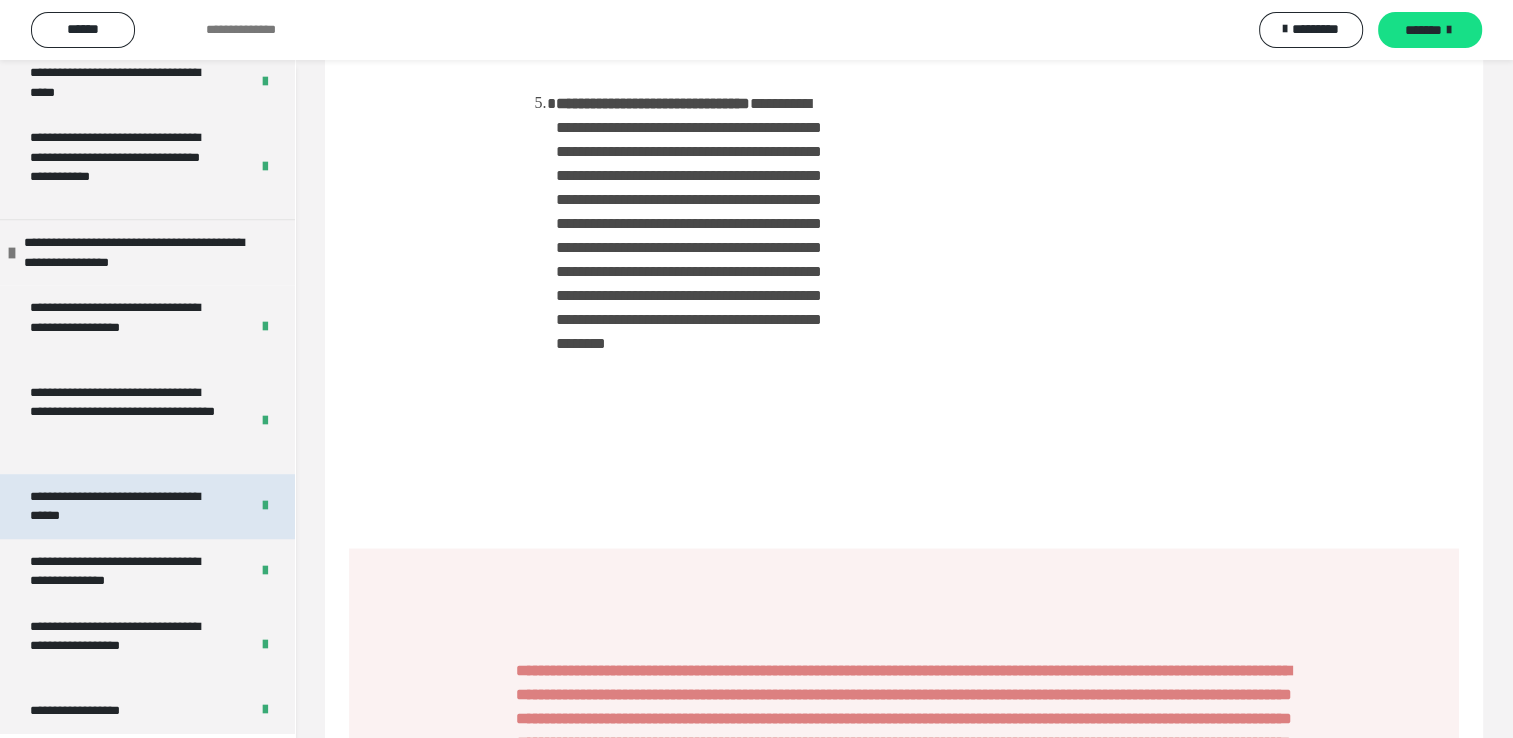click on "**********" at bounding box center (124, 506) 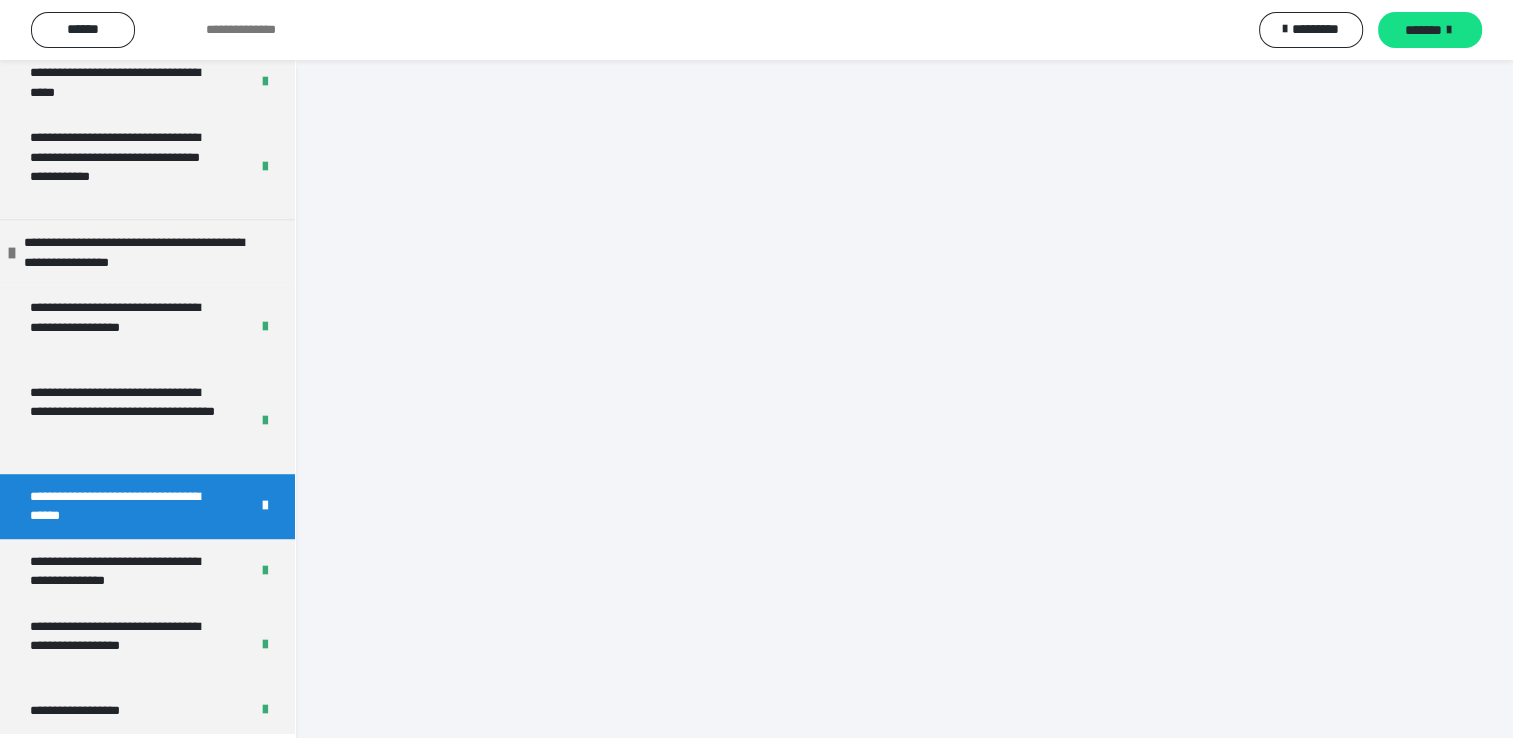scroll, scrollTop: 3058, scrollLeft: 0, axis: vertical 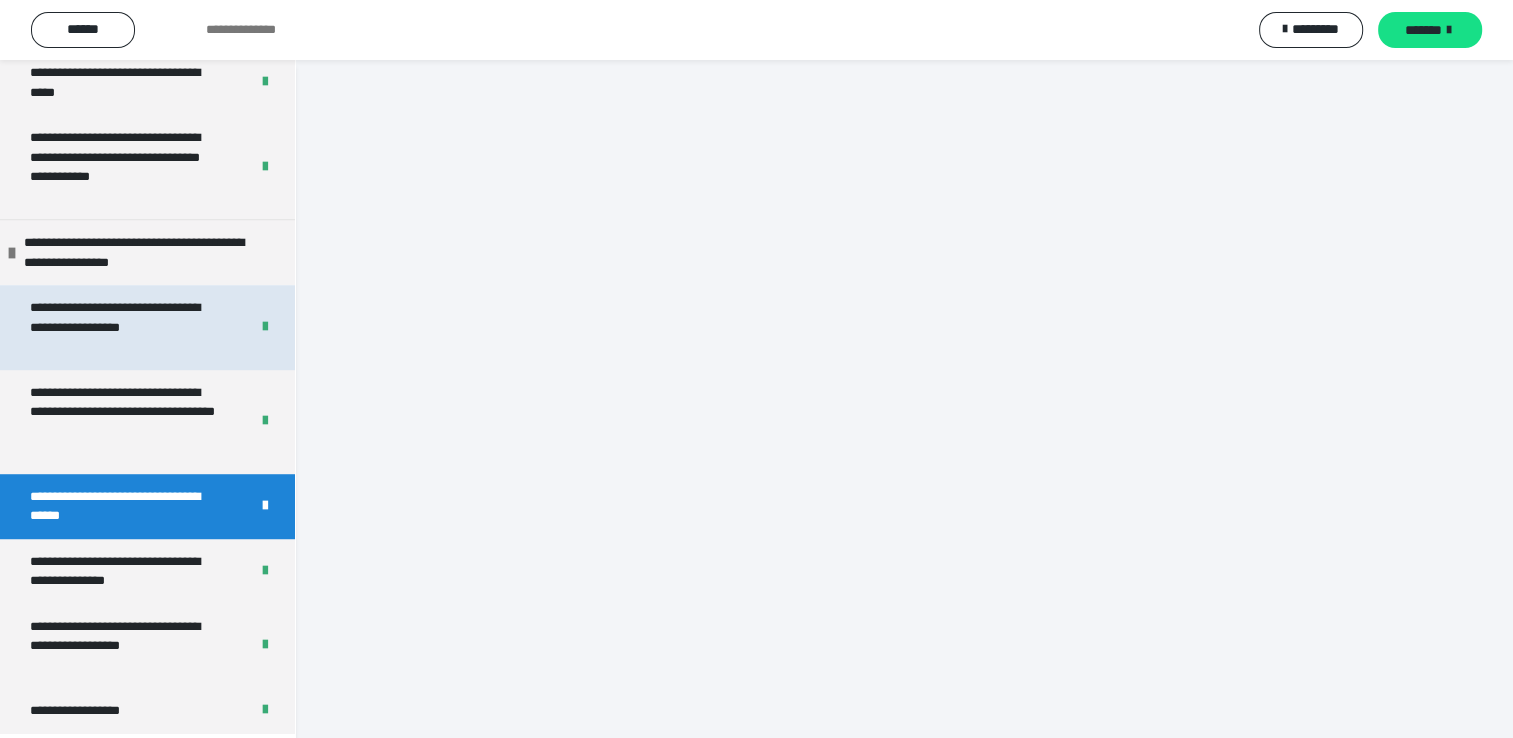 click on "**********" at bounding box center (124, 327) 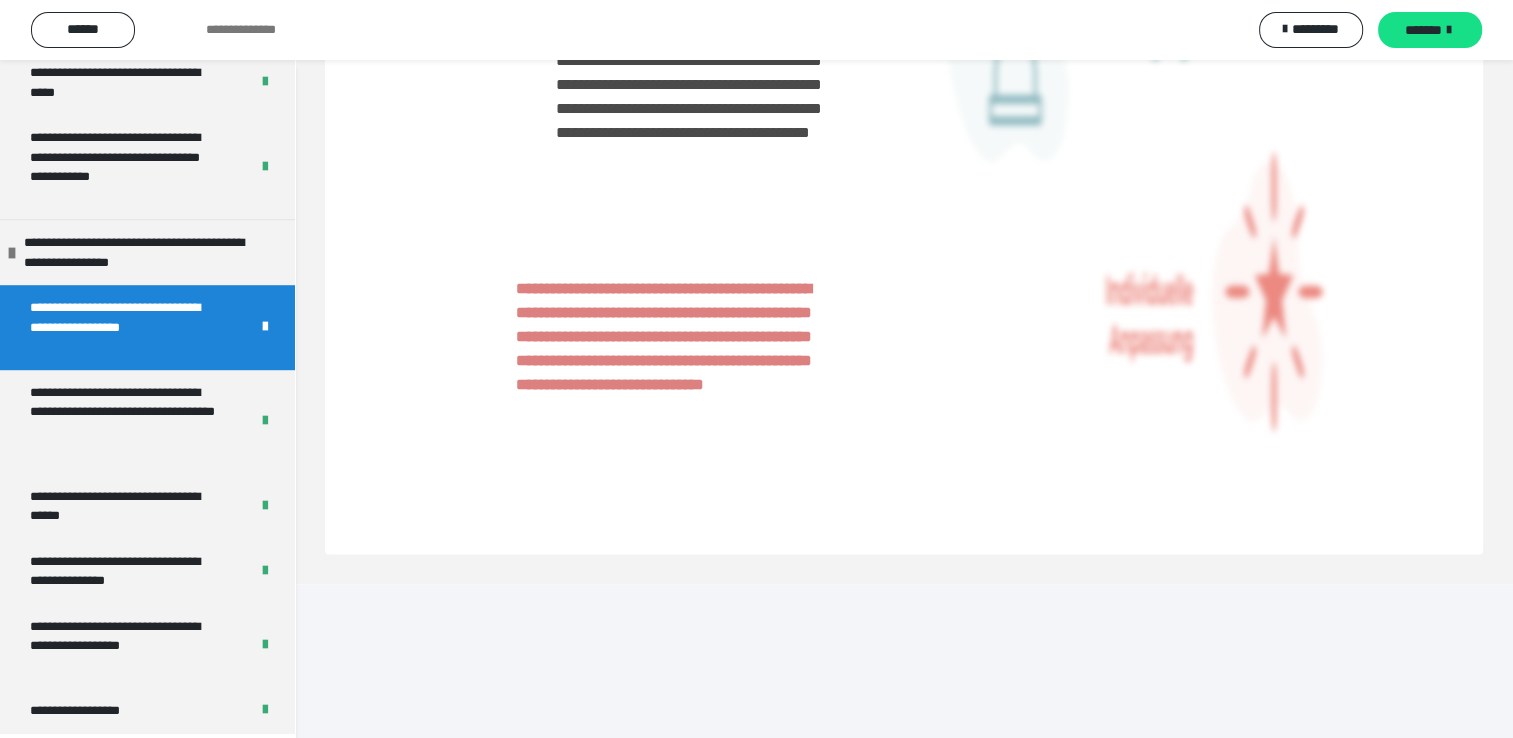 scroll, scrollTop: 2600, scrollLeft: 0, axis: vertical 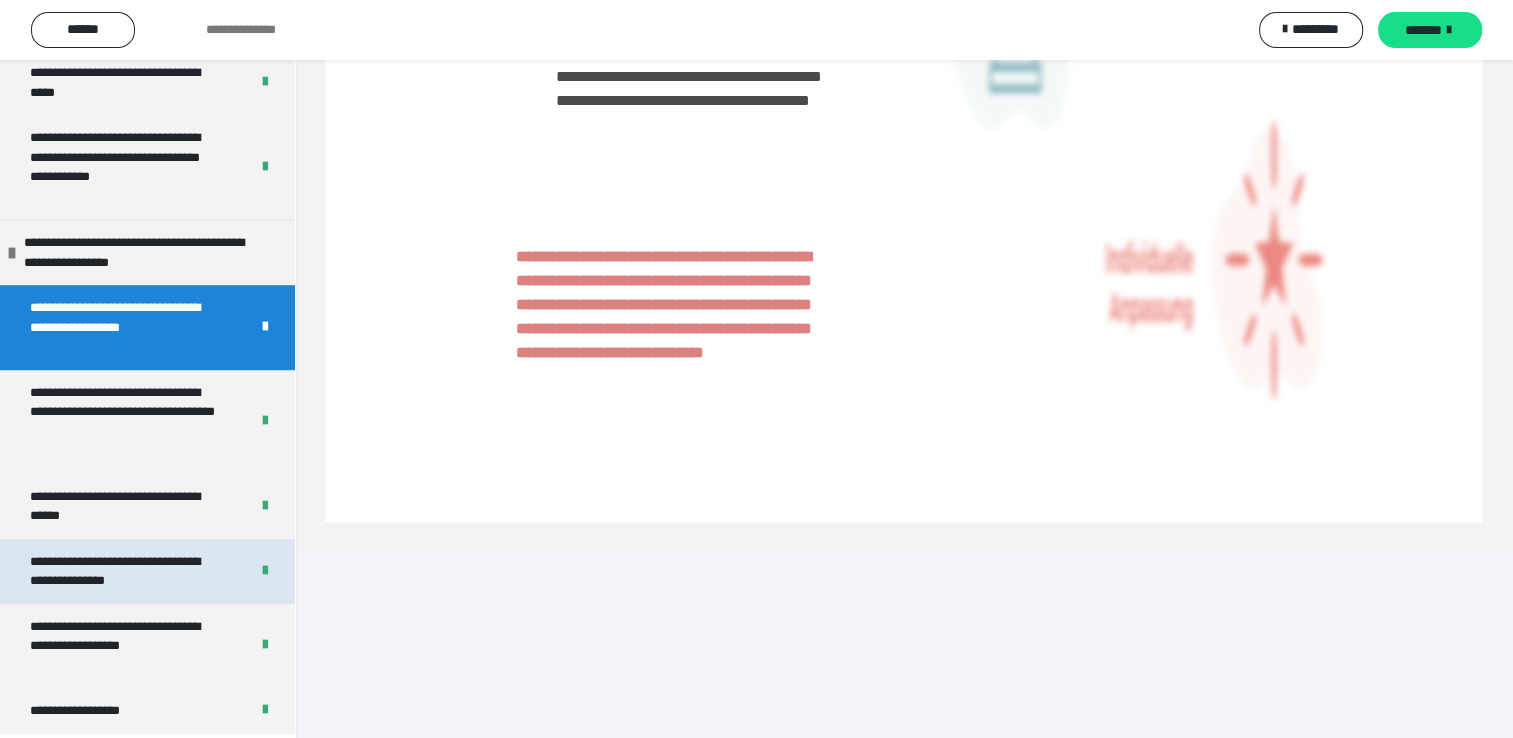 click on "**********" at bounding box center (124, 571) 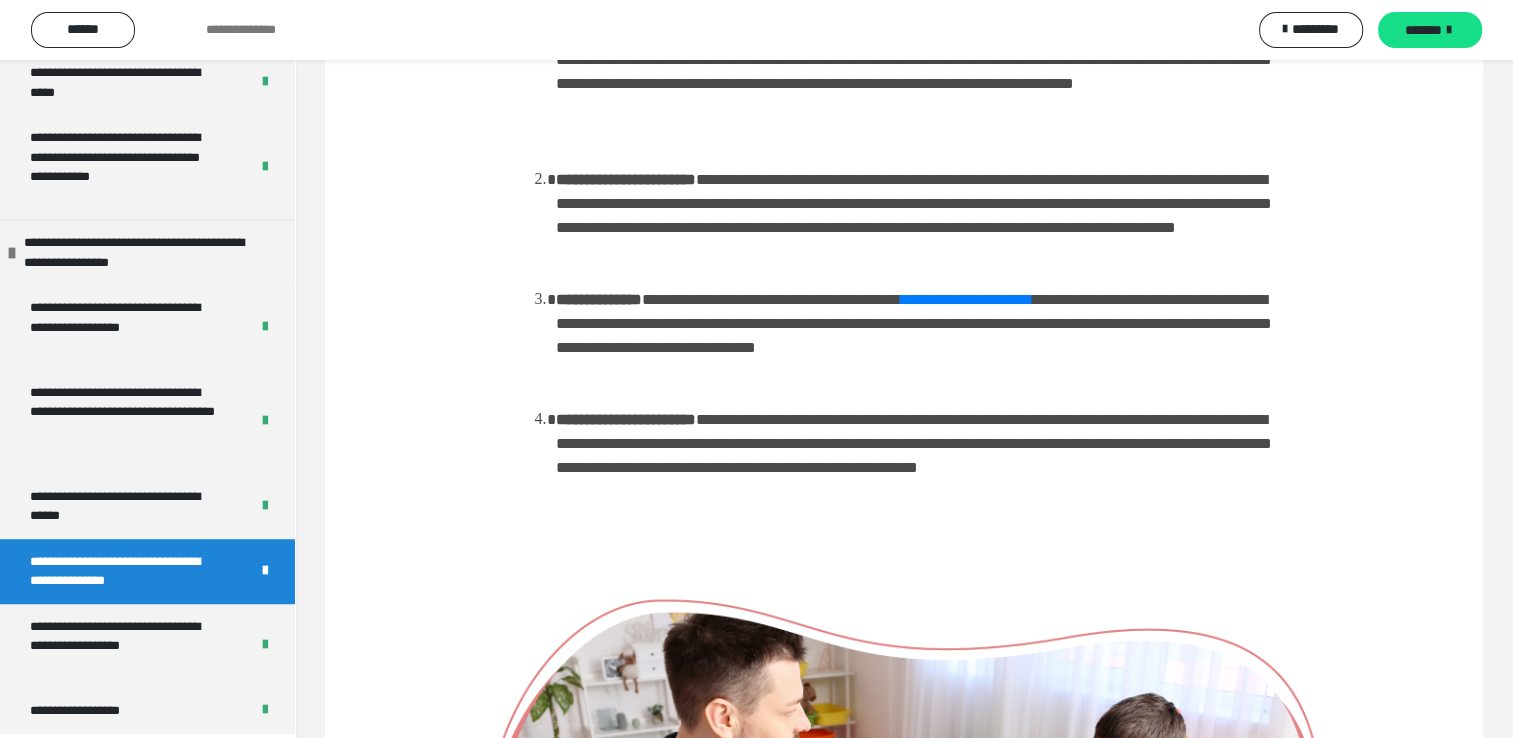 scroll, scrollTop: 591, scrollLeft: 0, axis: vertical 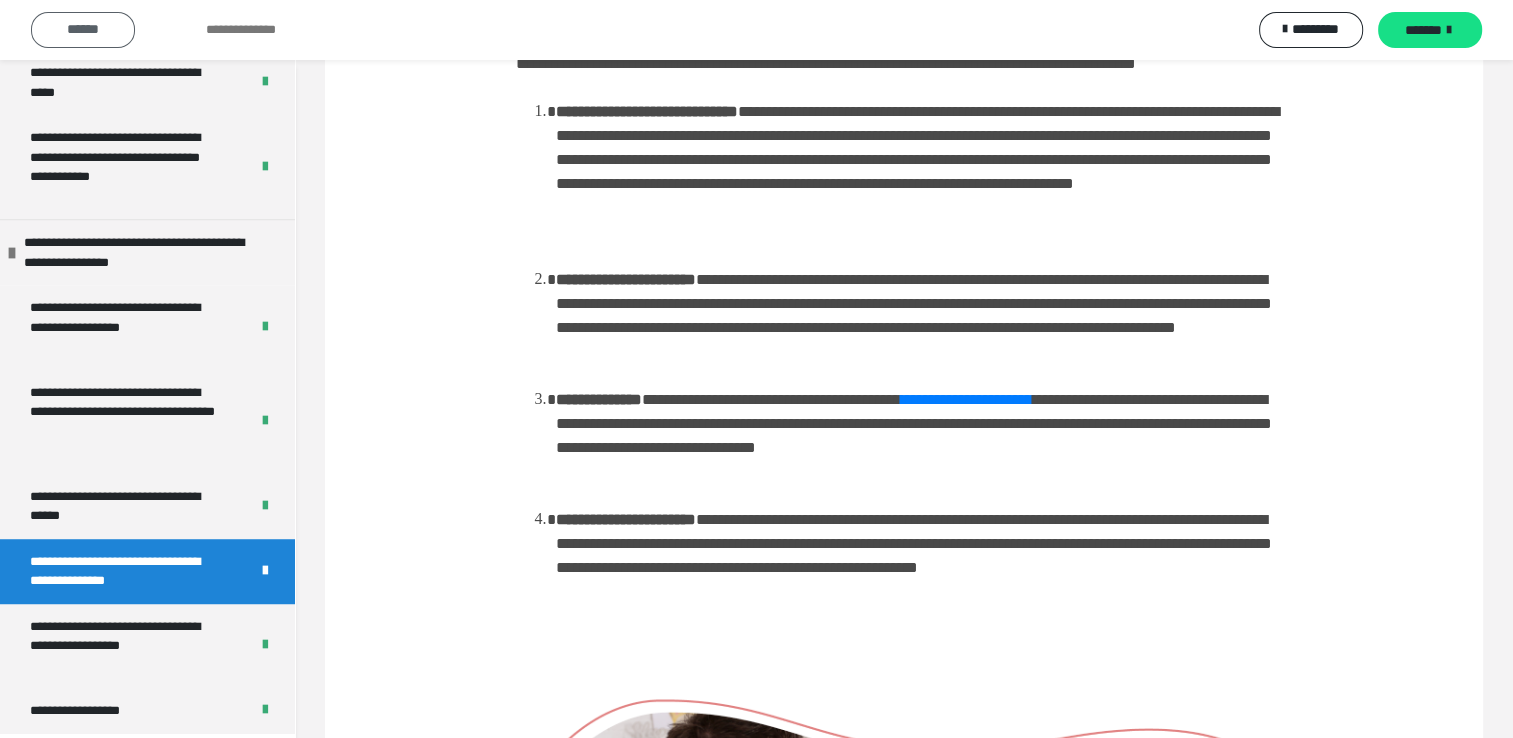 click on "******" at bounding box center (83, 29) 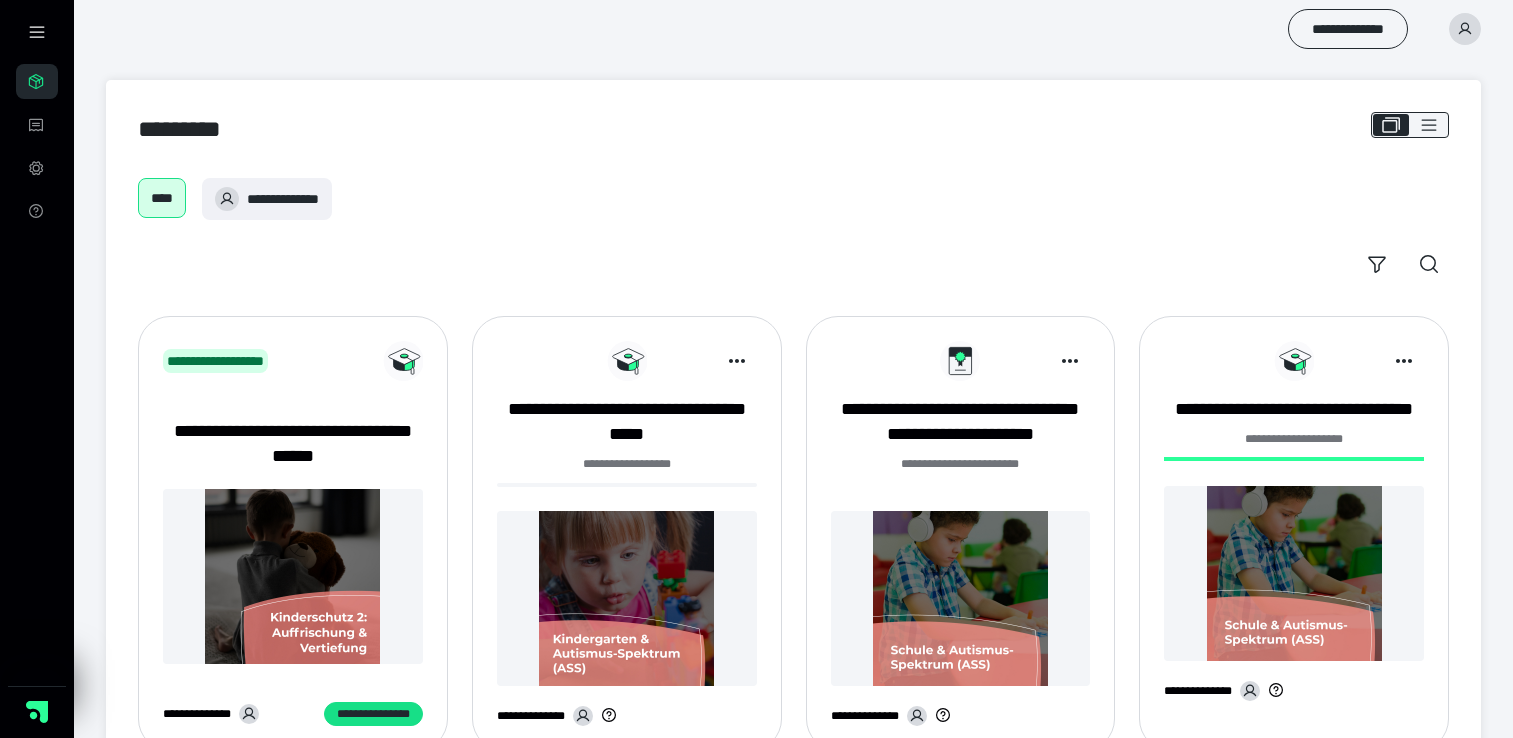 scroll, scrollTop: 0, scrollLeft: 0, axis: both 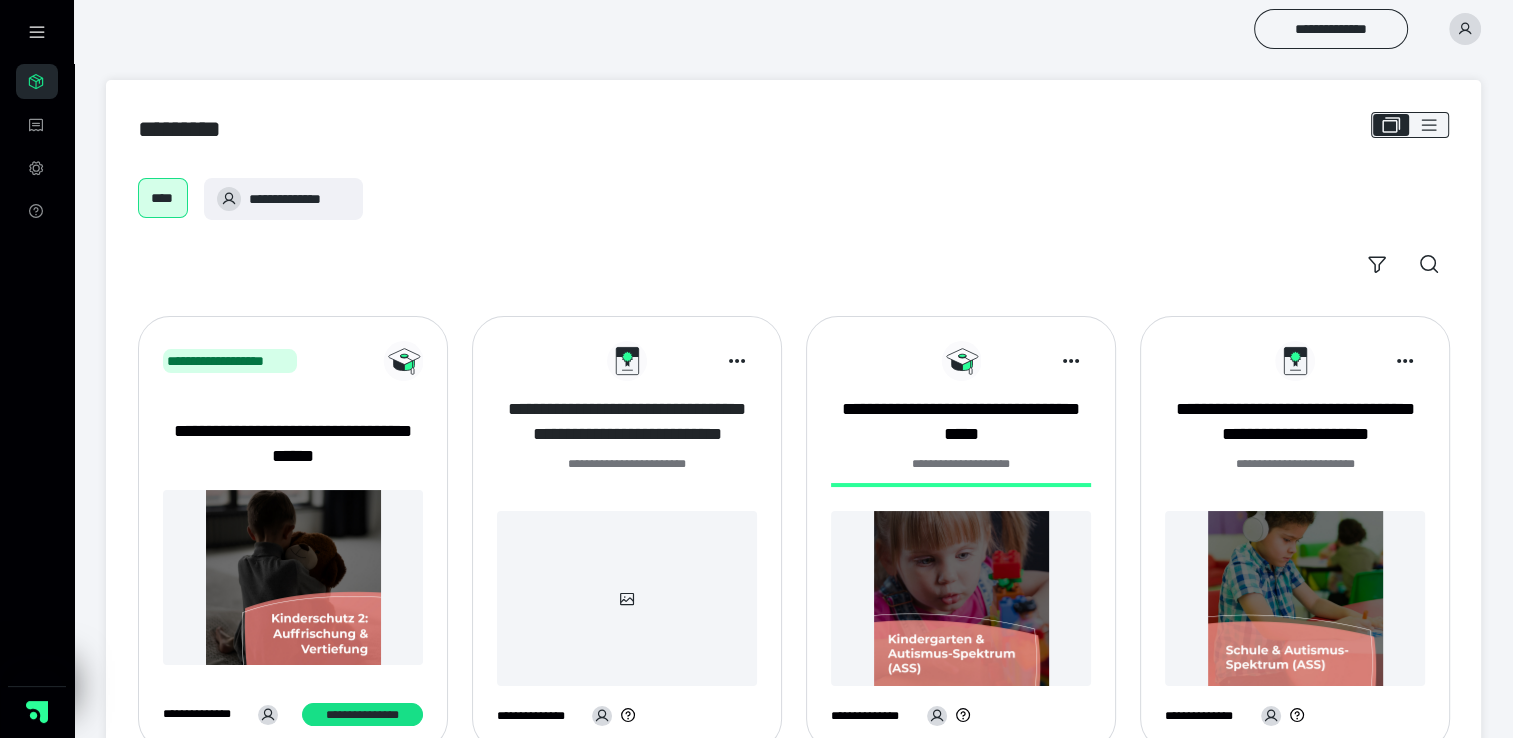 click on "**********" at bounding box center [627, 422] 